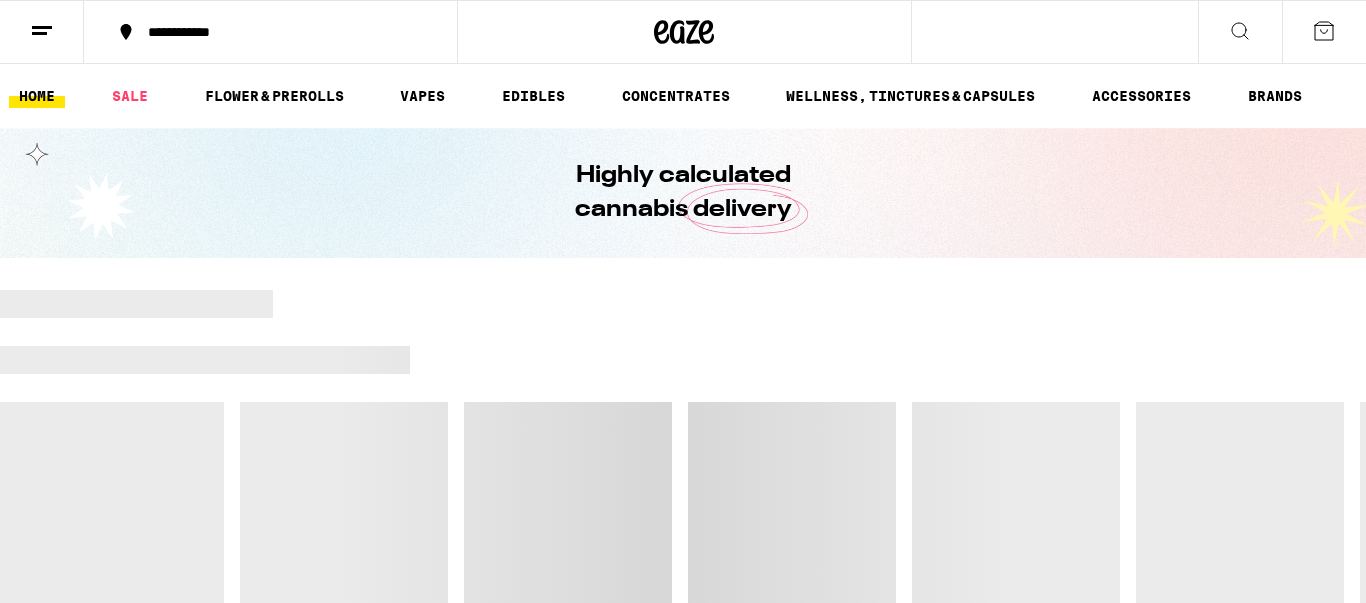 scroll, scrollTop: 0, scrollLeft: 0, axis: both 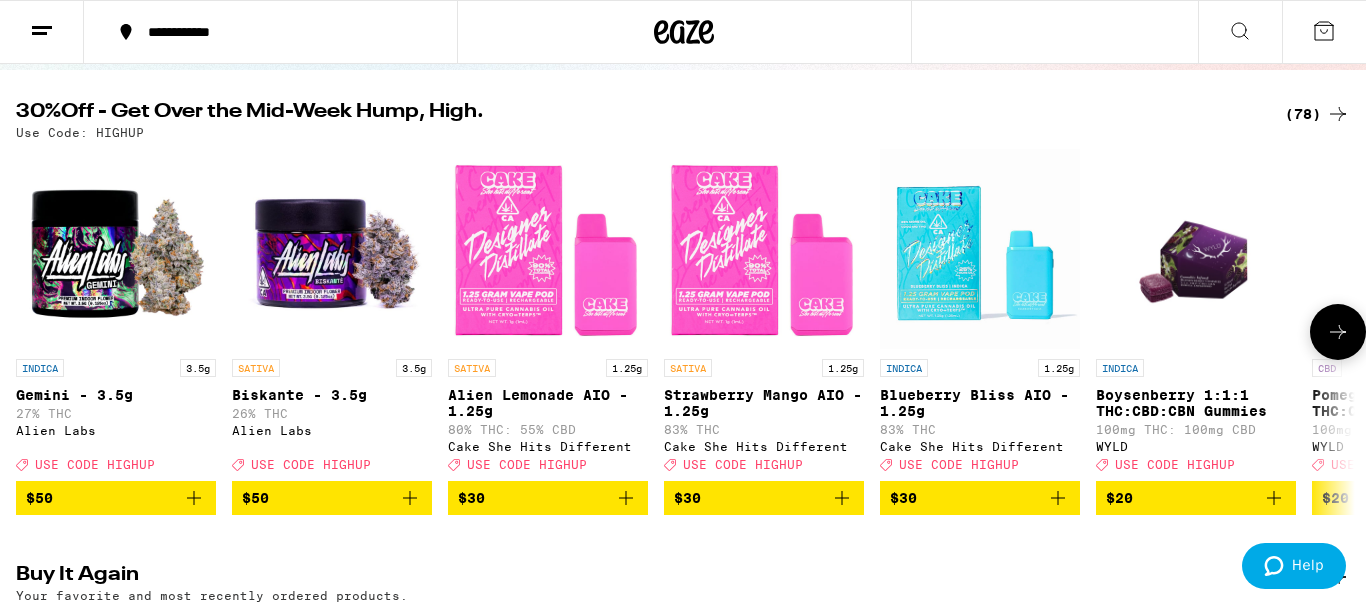 click 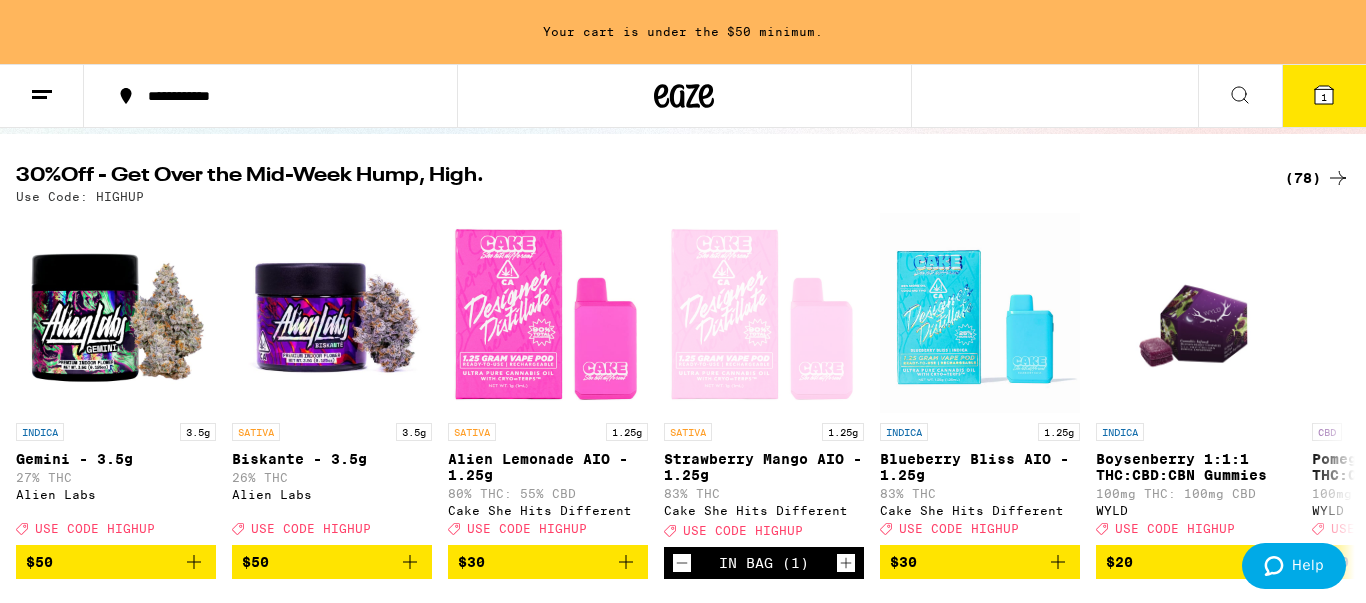 click 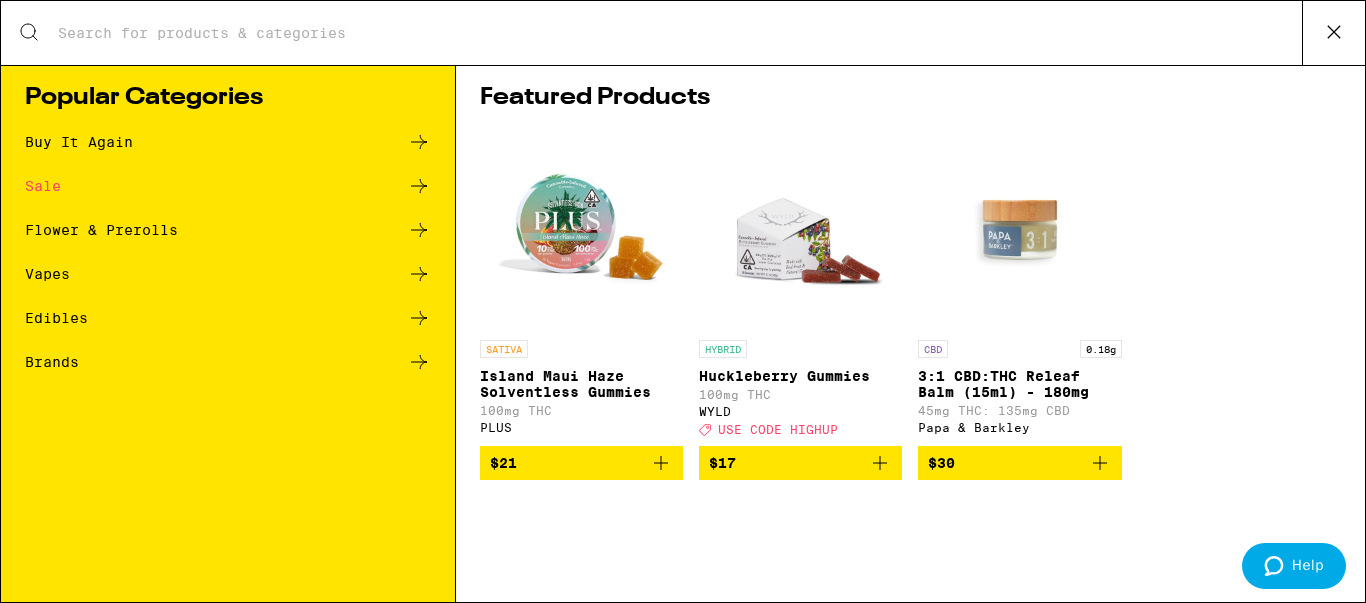 scroll, scrollTop: 0, scrollLeft: 0, axis: both 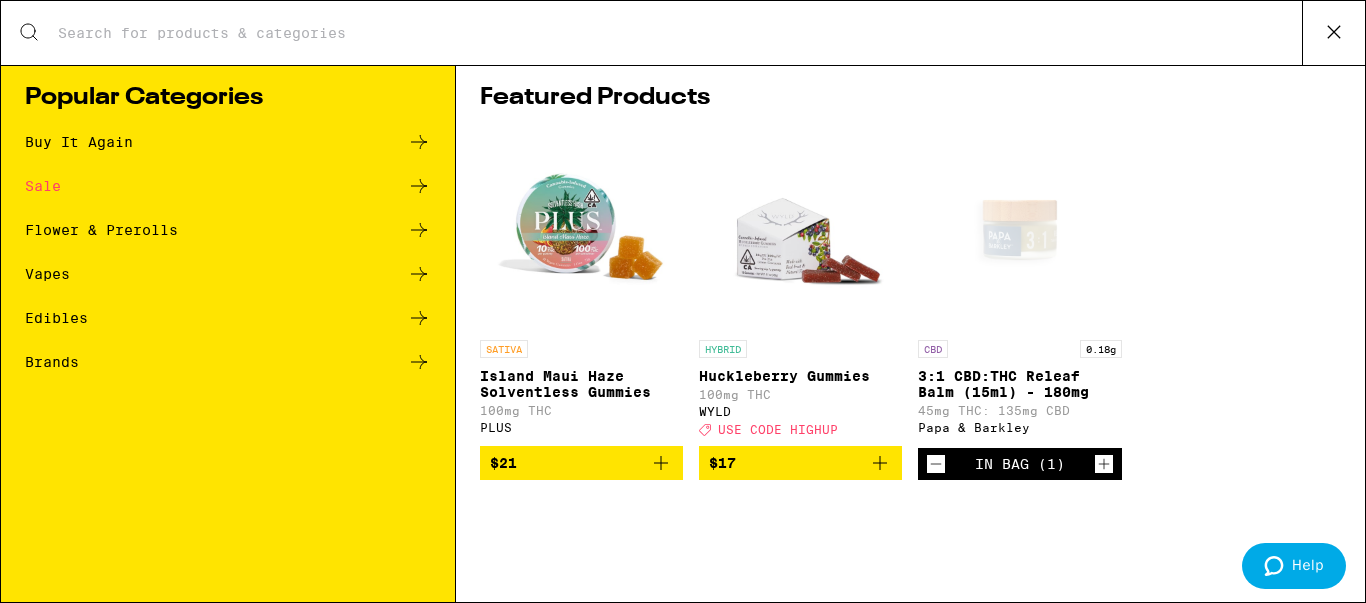 click on "Buy It Again" at bounding box center [79, 142] 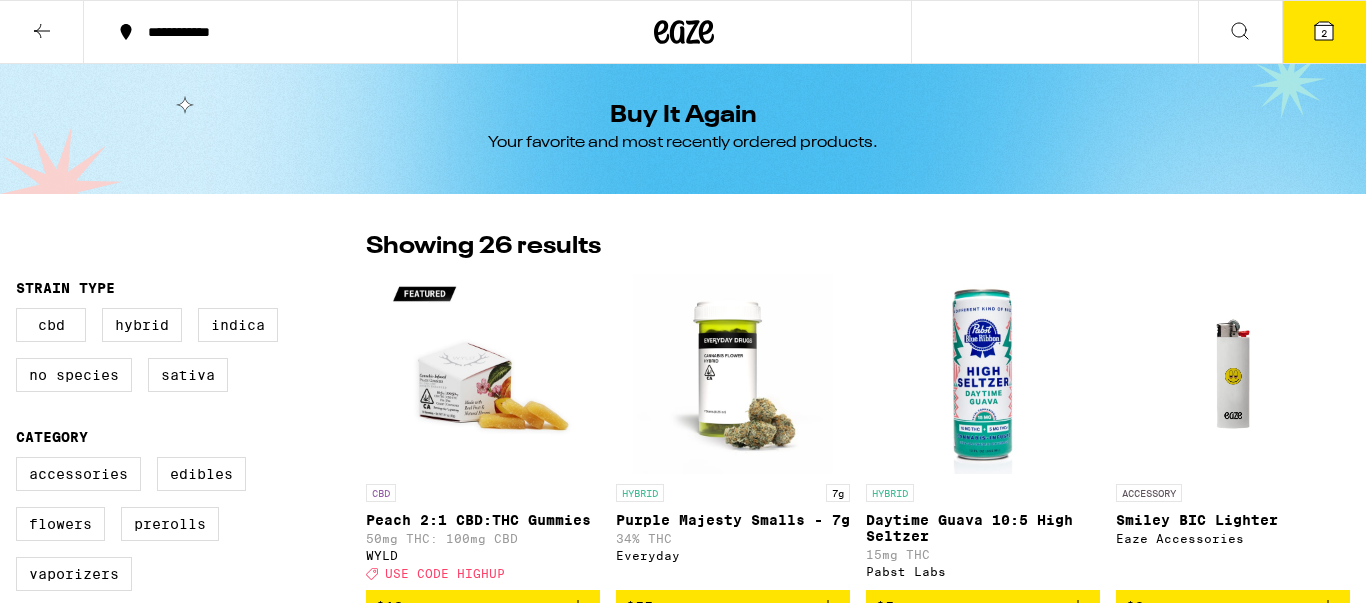 click on "Buy It Again Your favorite and most recently ordered products." at bounding box center (683, 129) 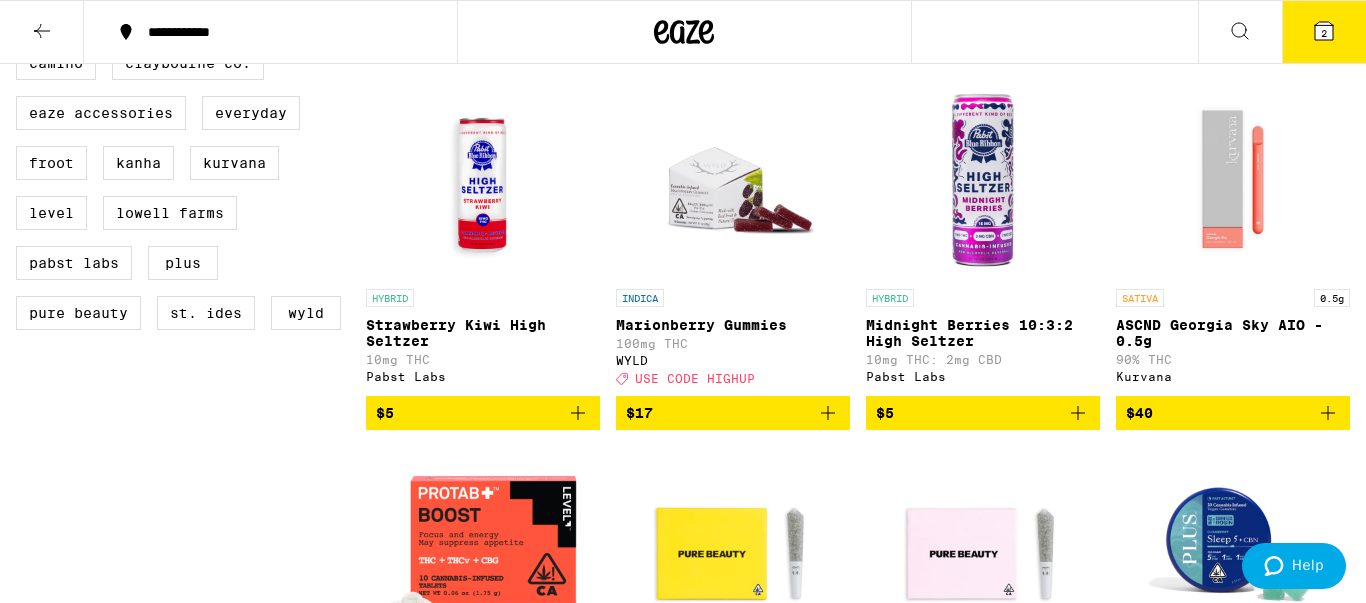 scroll, scrollTop: 910, scrollLeft: 0, axis: vertical 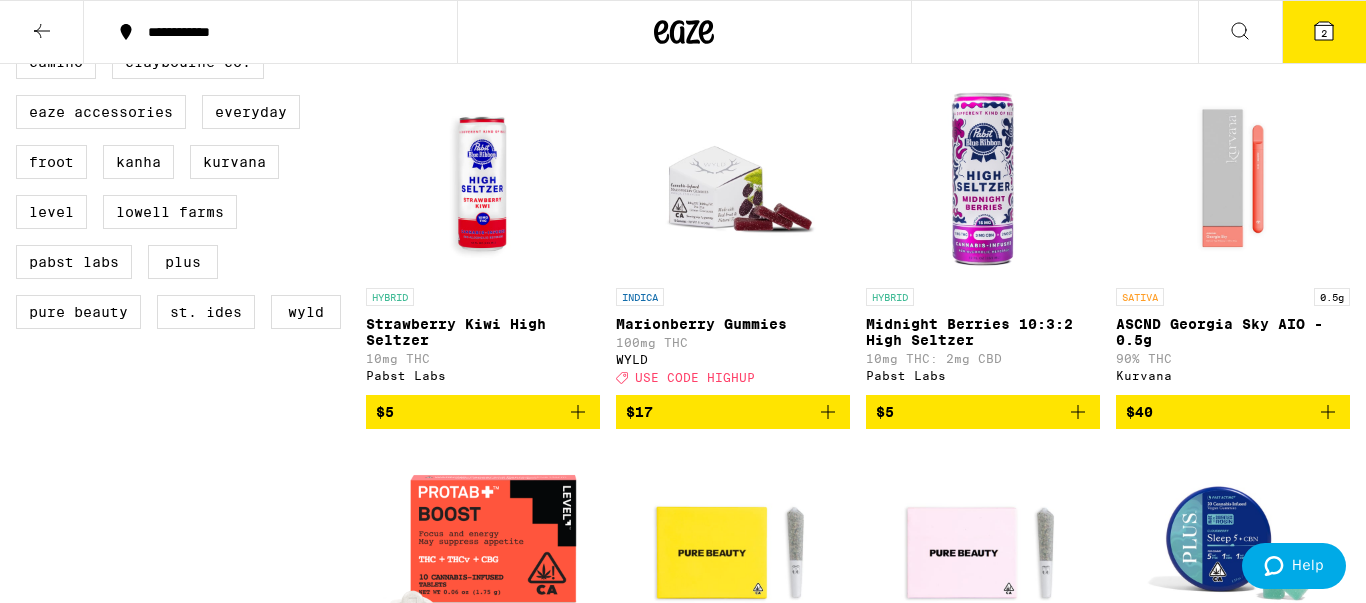 click 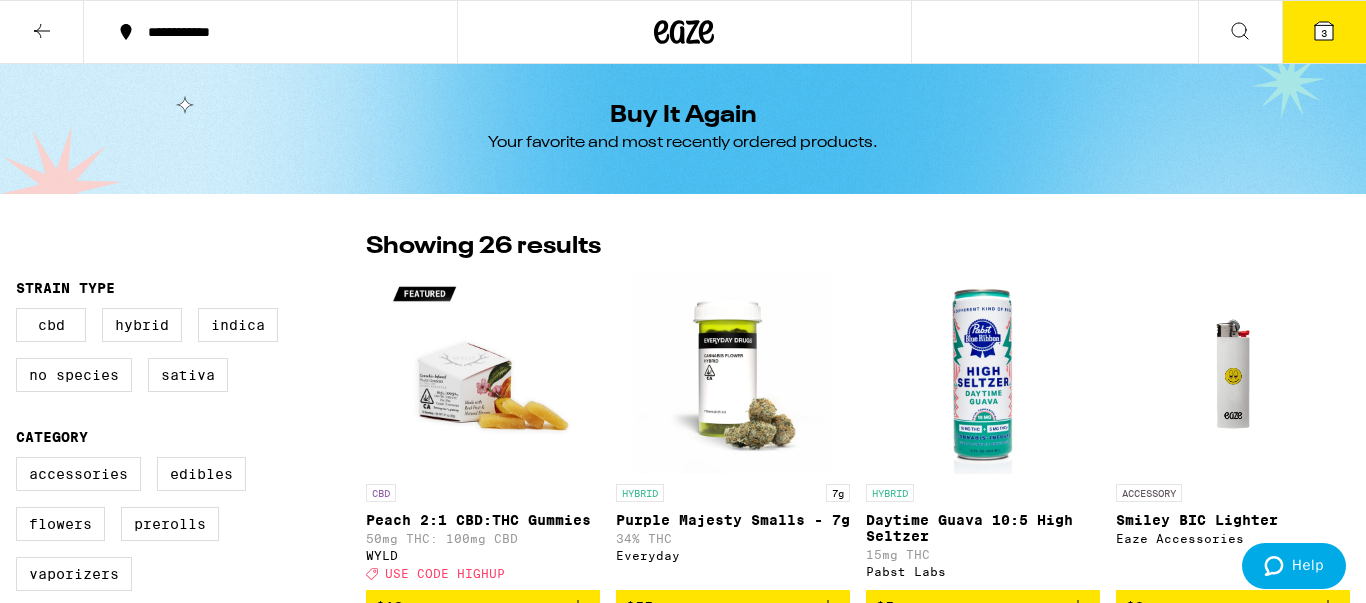 scroll, scrollTop: 0, scrollLeft: 0, axis: both 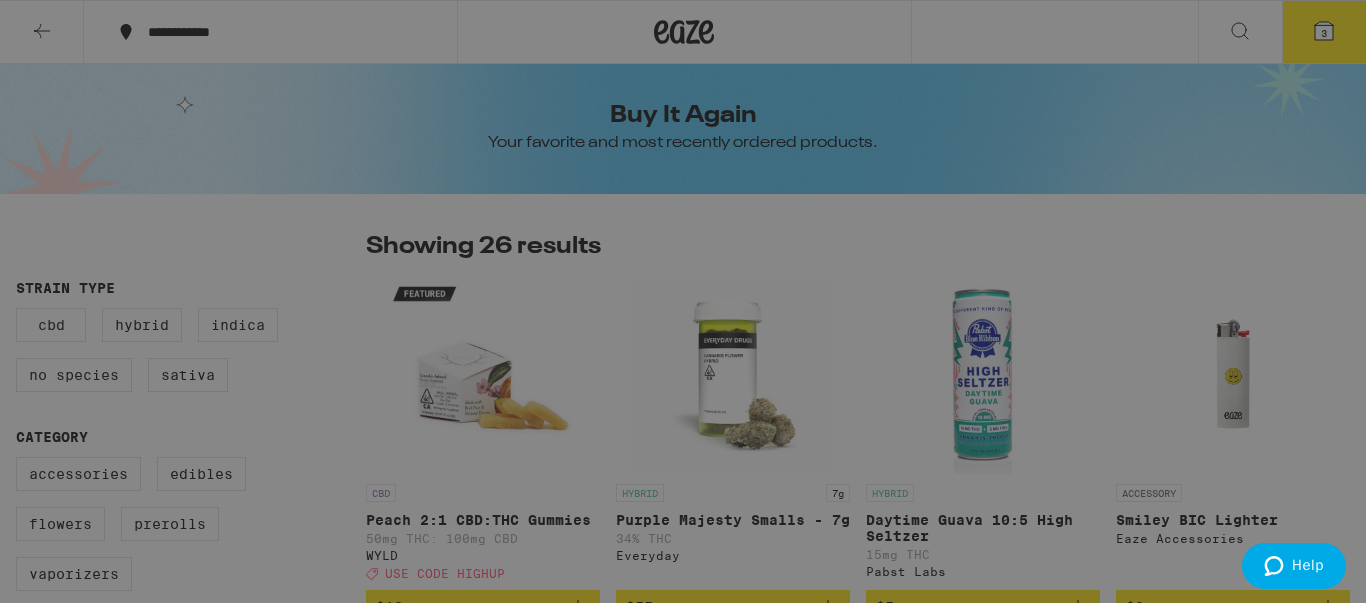 click on "Edibles" at bounding box center [228, 318] 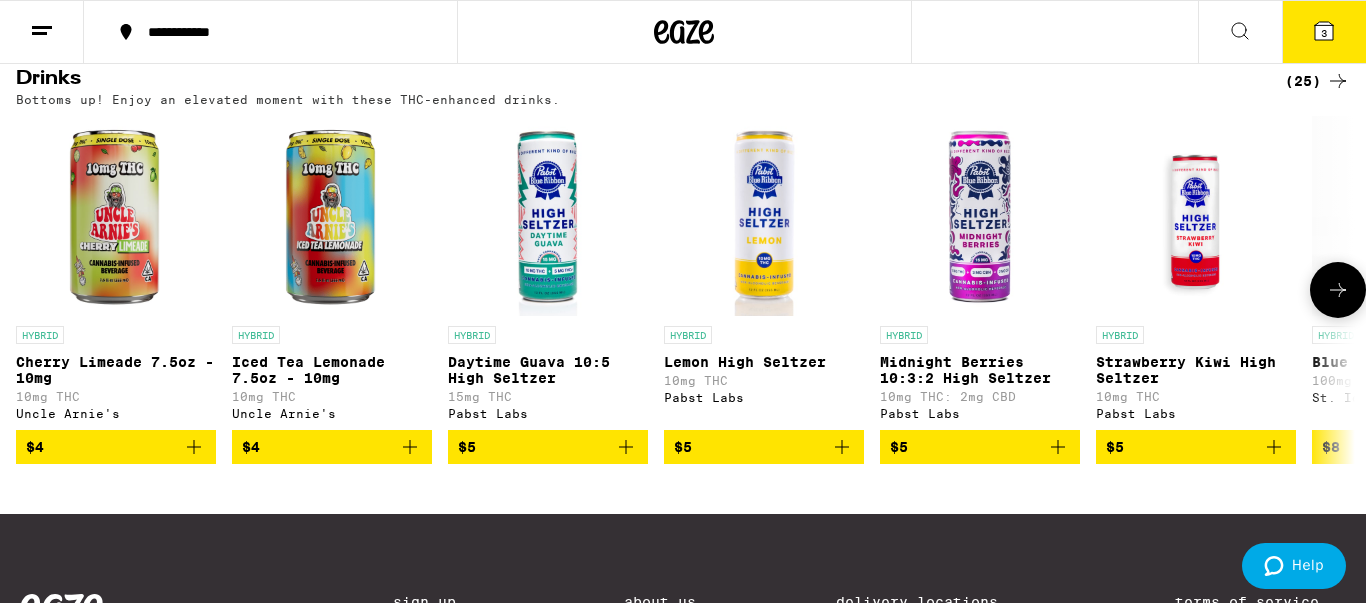 scroll, scrollTop: 1138, scrollLeft: 0, axis: vertical 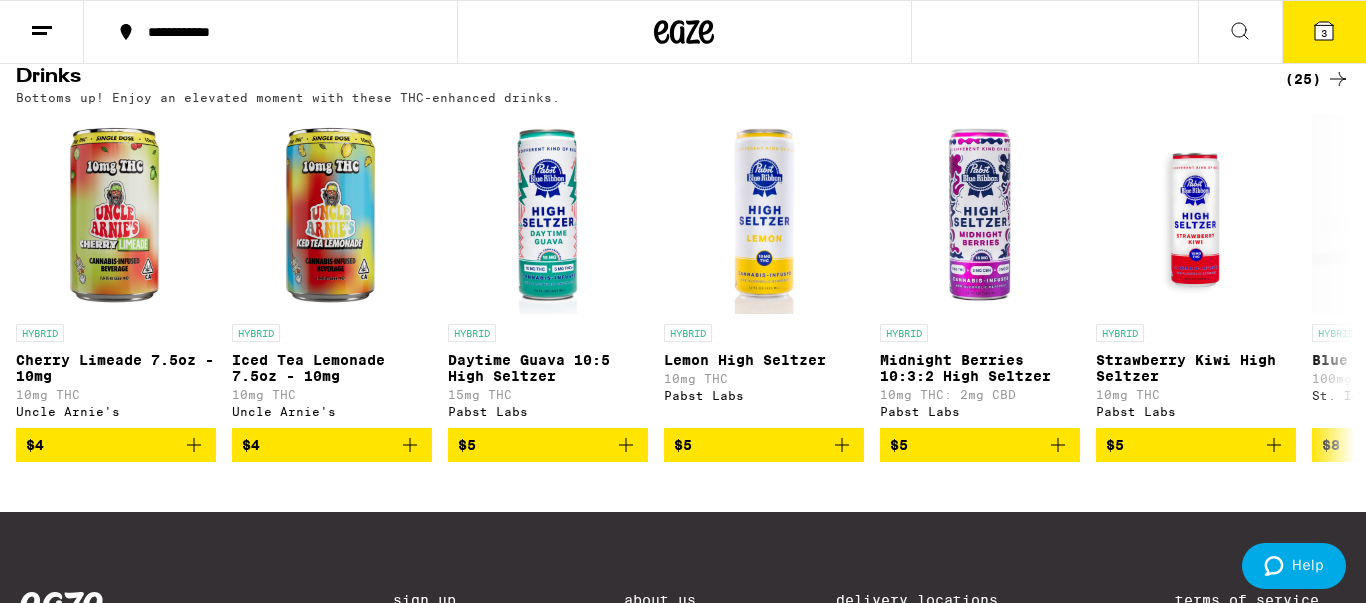 click on "(25)" at bounding box center [1317, 79] 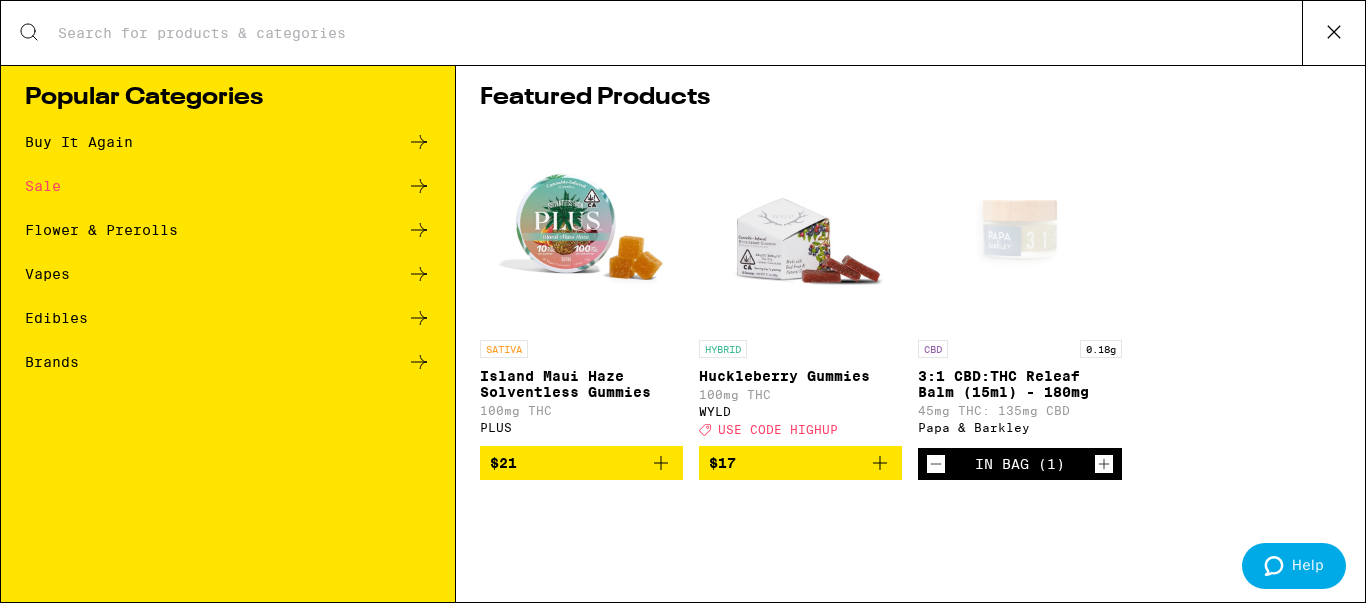 click on "Search for Products" at bounding box center [679, 33] 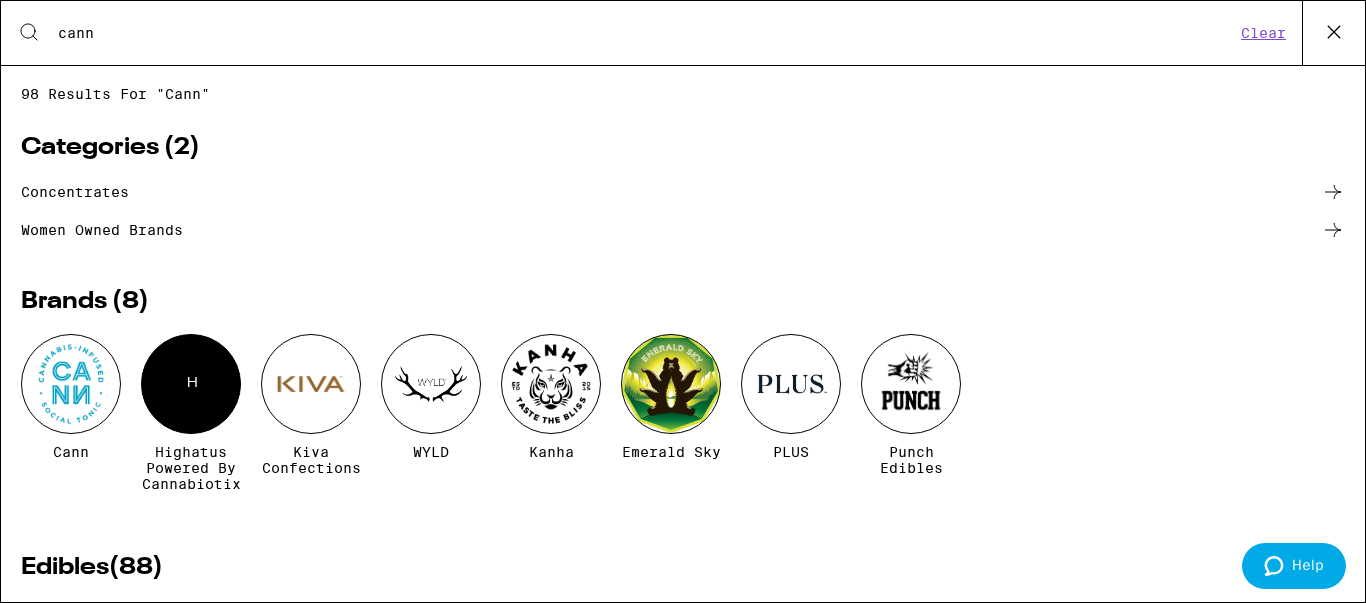 type on "cann" 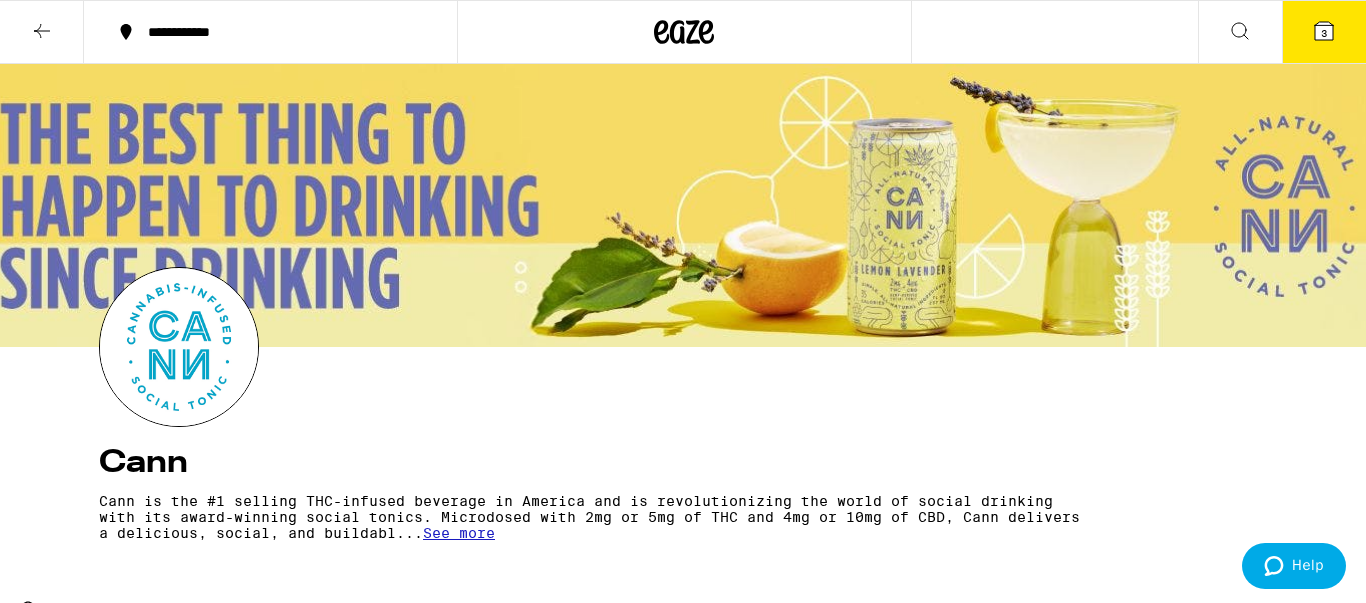 scroll, scrollTop: 0, scrollLeft: 0, axis: both 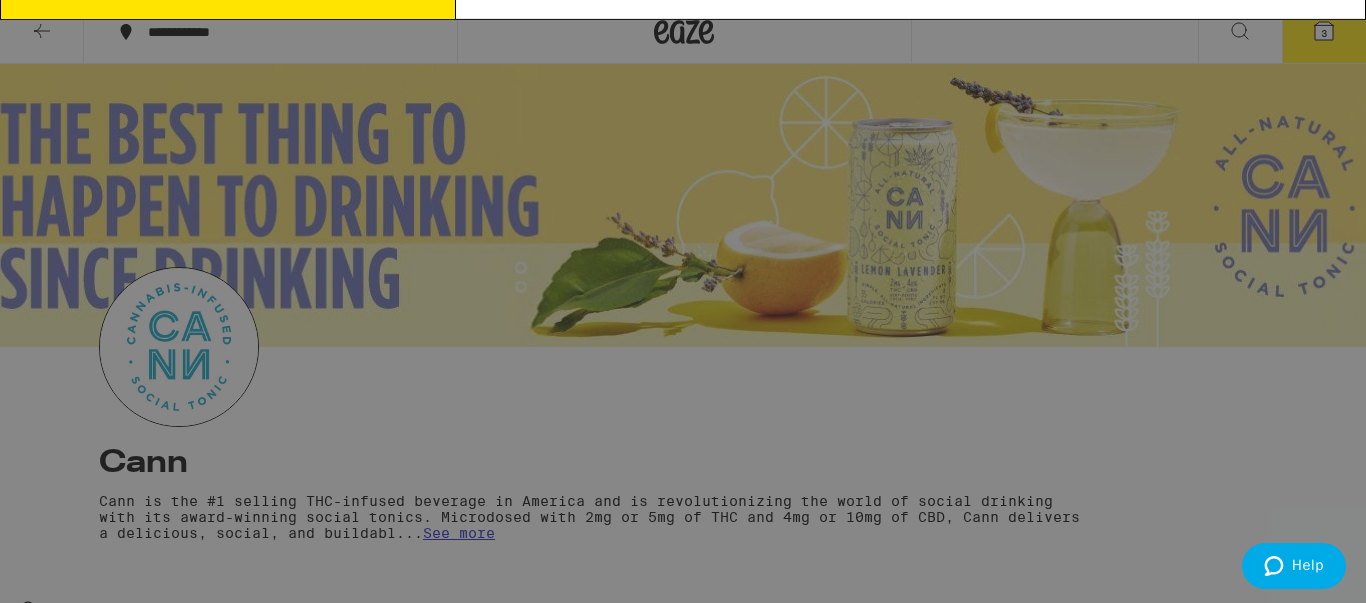 click on "Edibles" at bounding box center (56, 318) 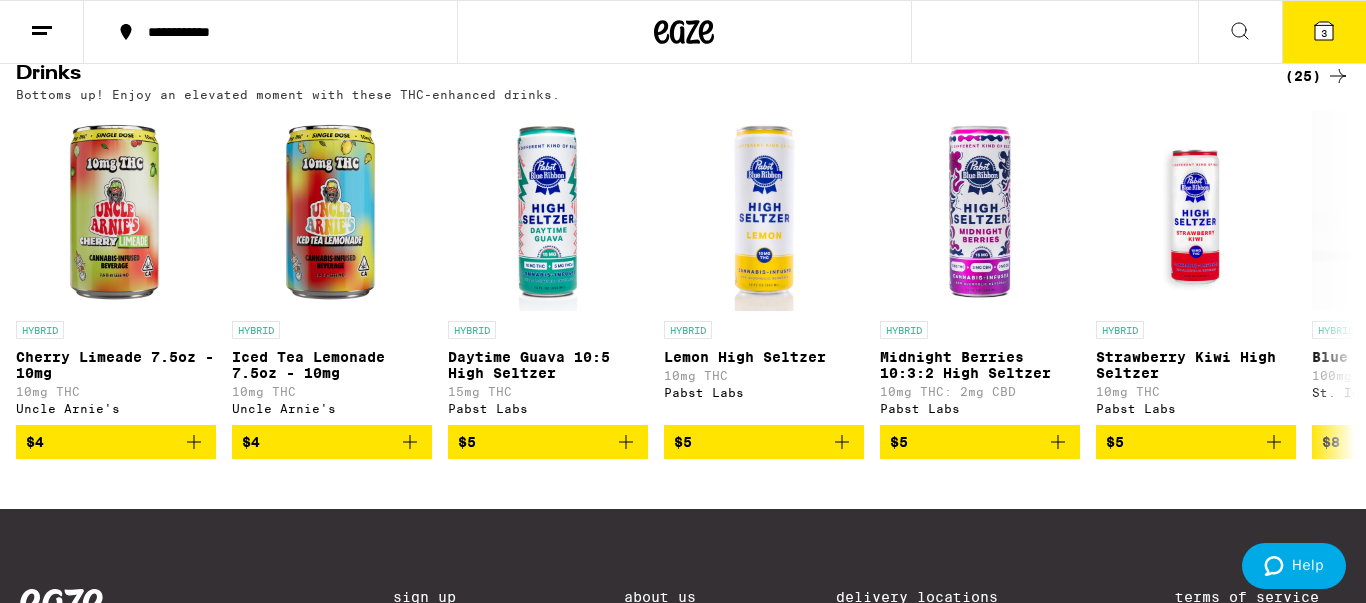scroll, scrollTop: 1142, scrollLeft: 0, axis: vertical 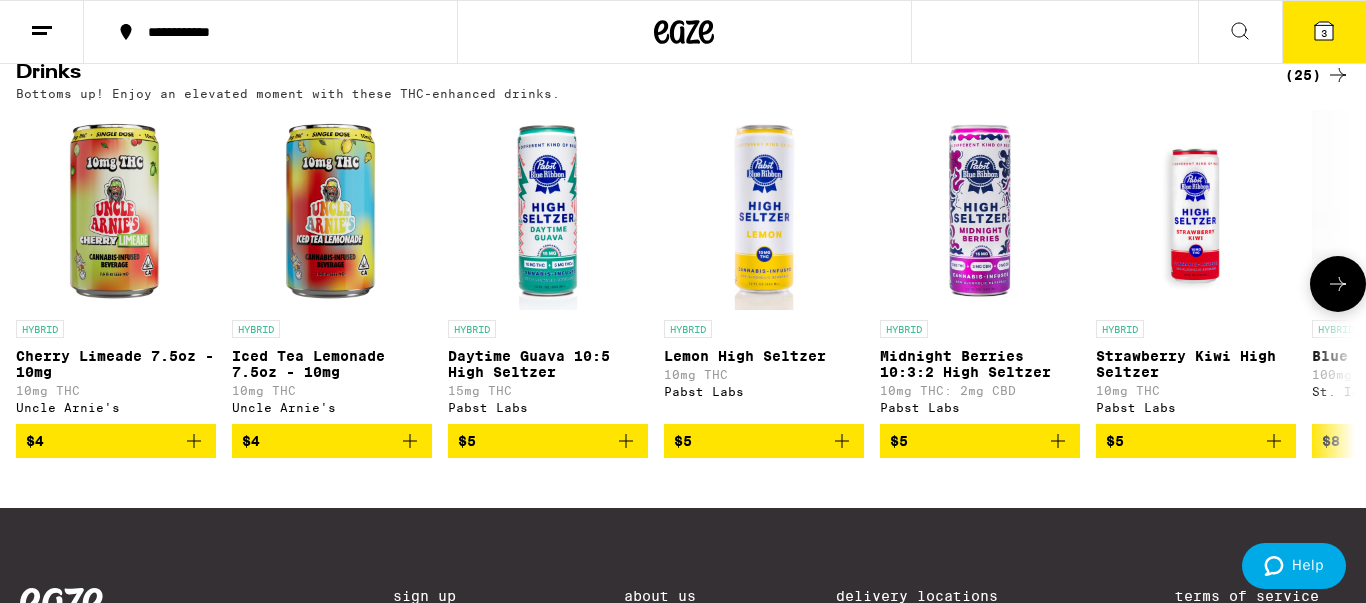 click 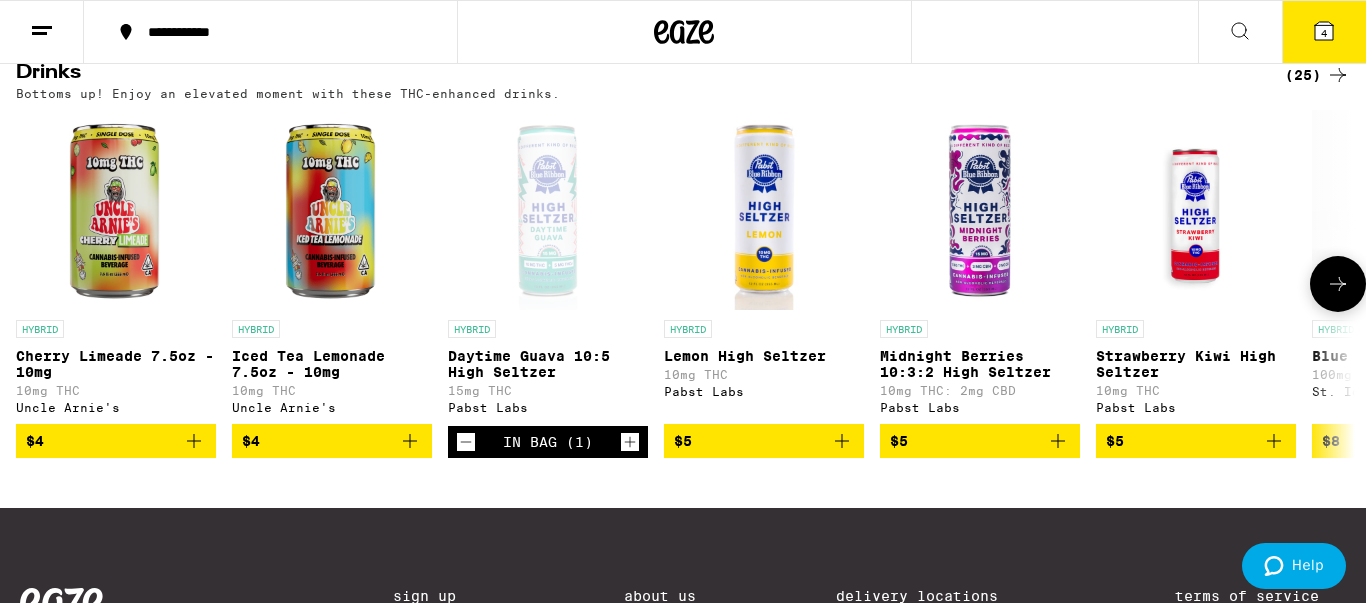 click 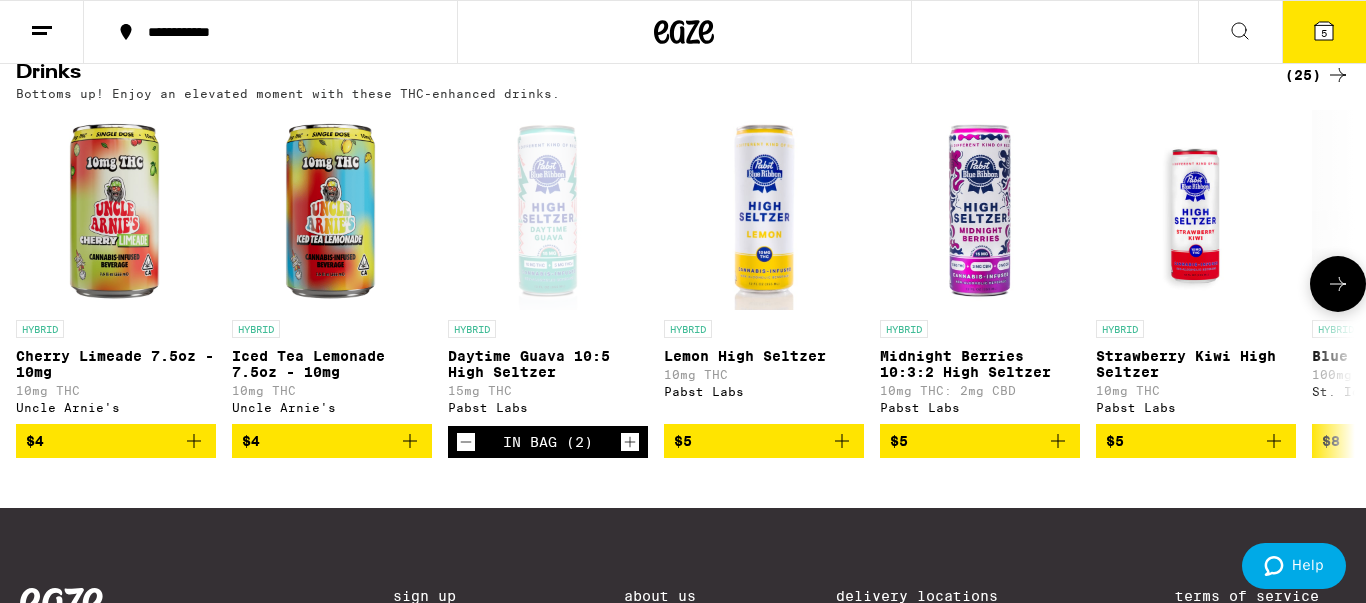 click 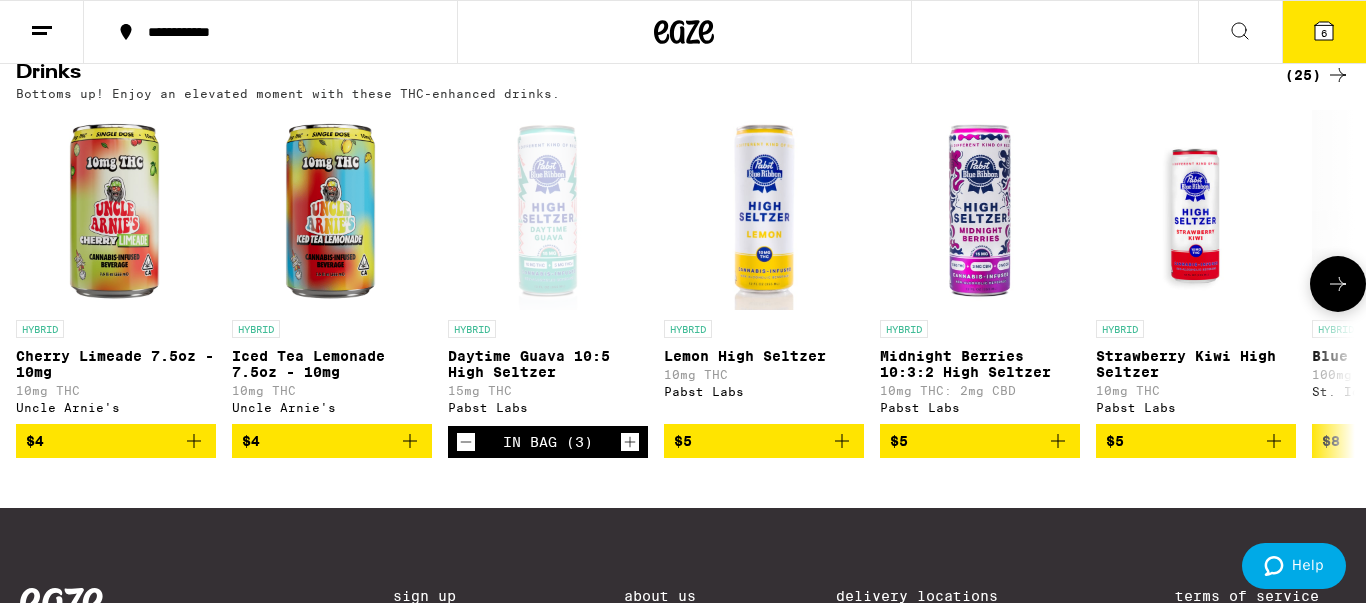 click 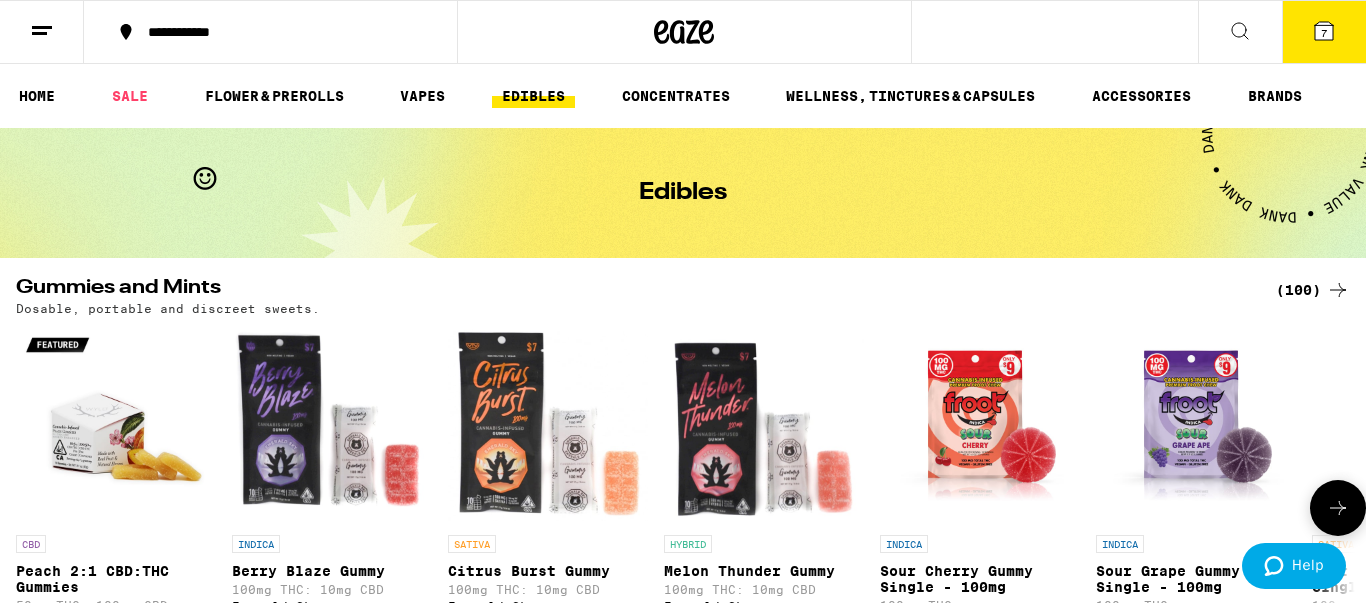 scroll, scrollTop: 0, scrollLeft: 0, axis: both 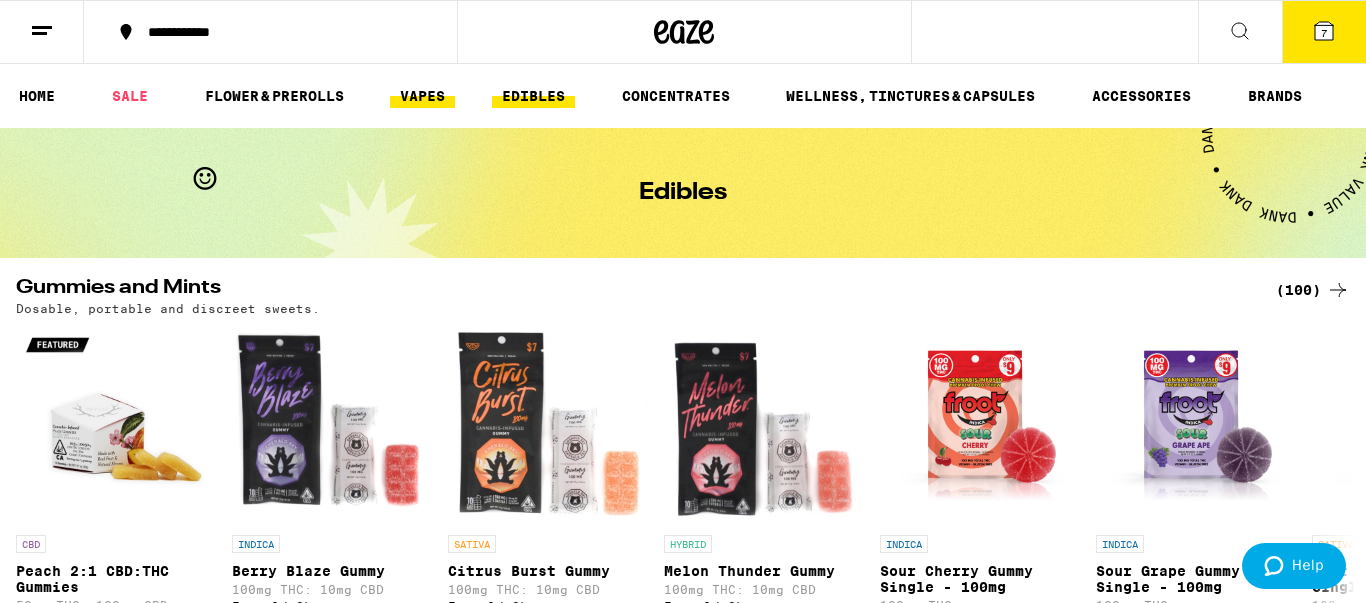 click on "VAPES" at bounding box center [422, 96] 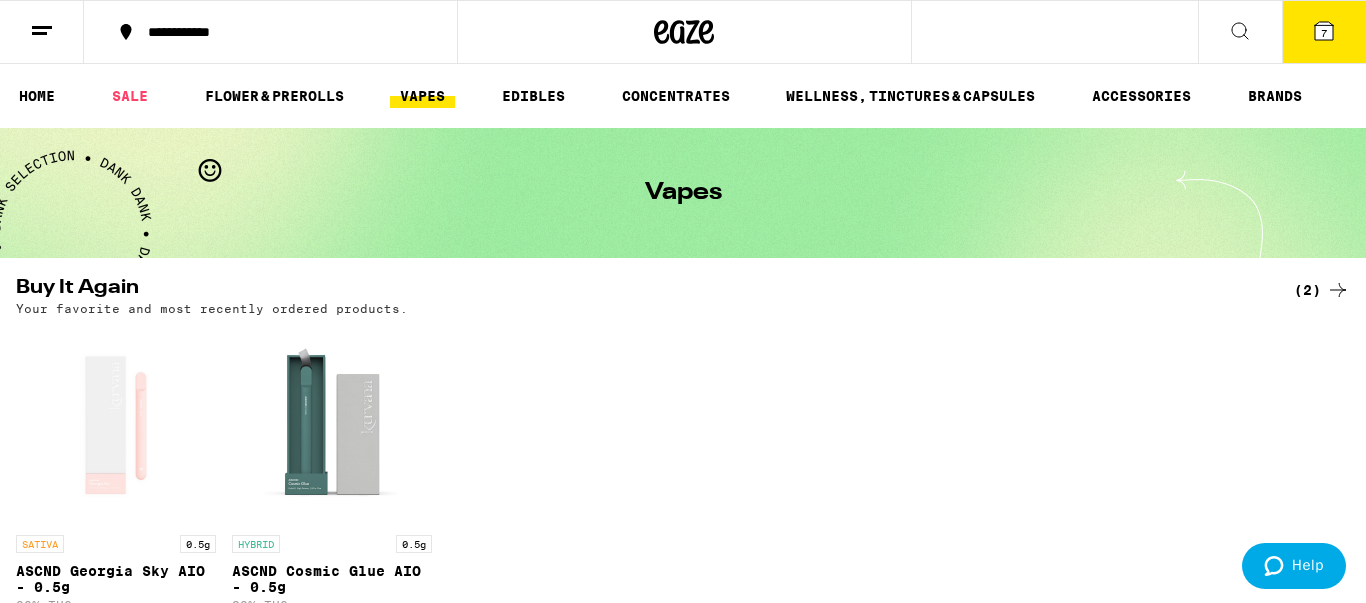 scroll, scrollTop: 0, scrollLeft: 0, axis: both 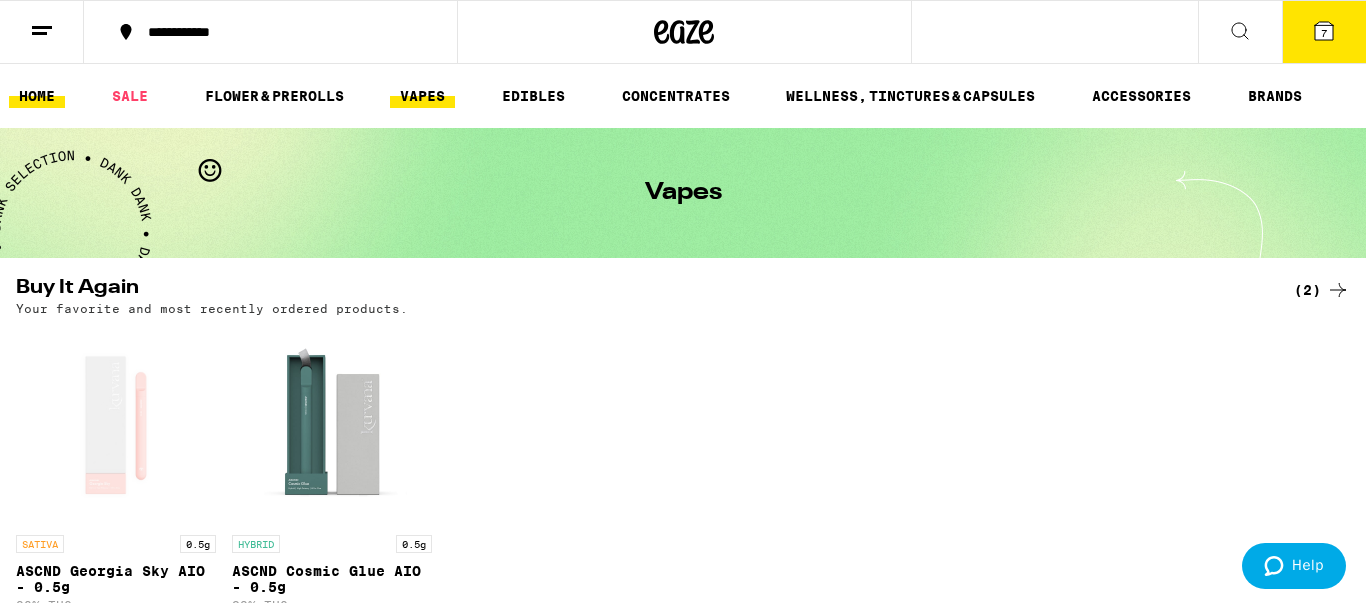 click on "HOME" at bounding box center [37, 96] 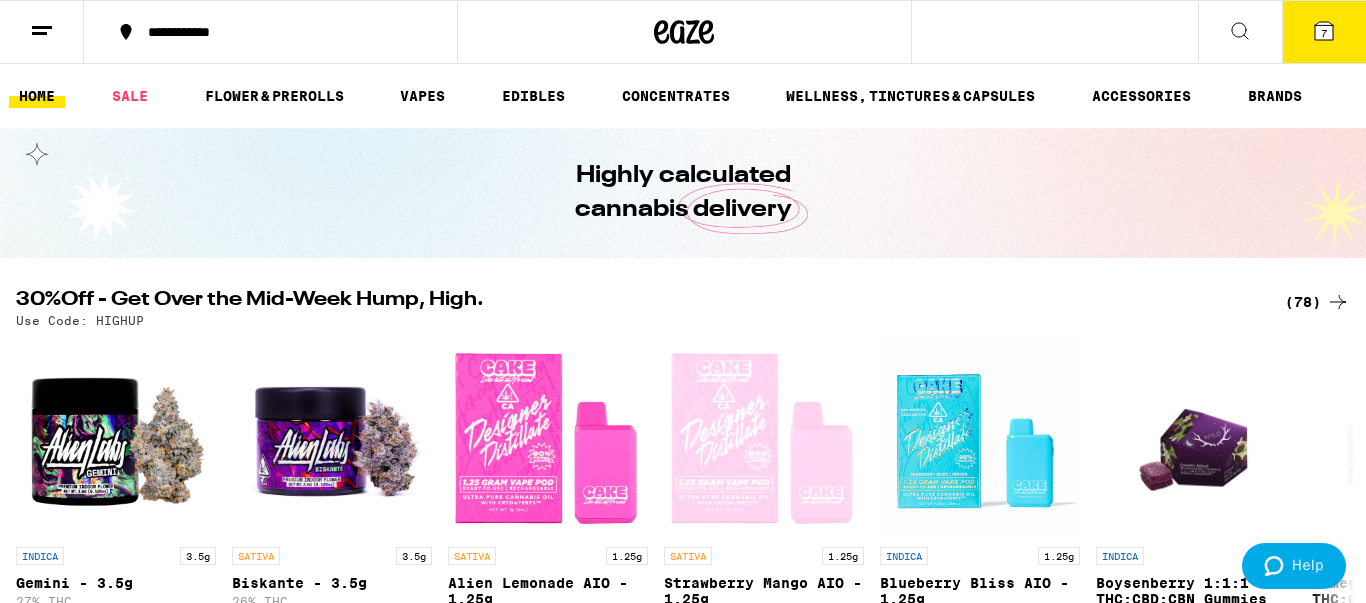 scroll, scrollTop: 0, scrollLeft: 0, axis: both 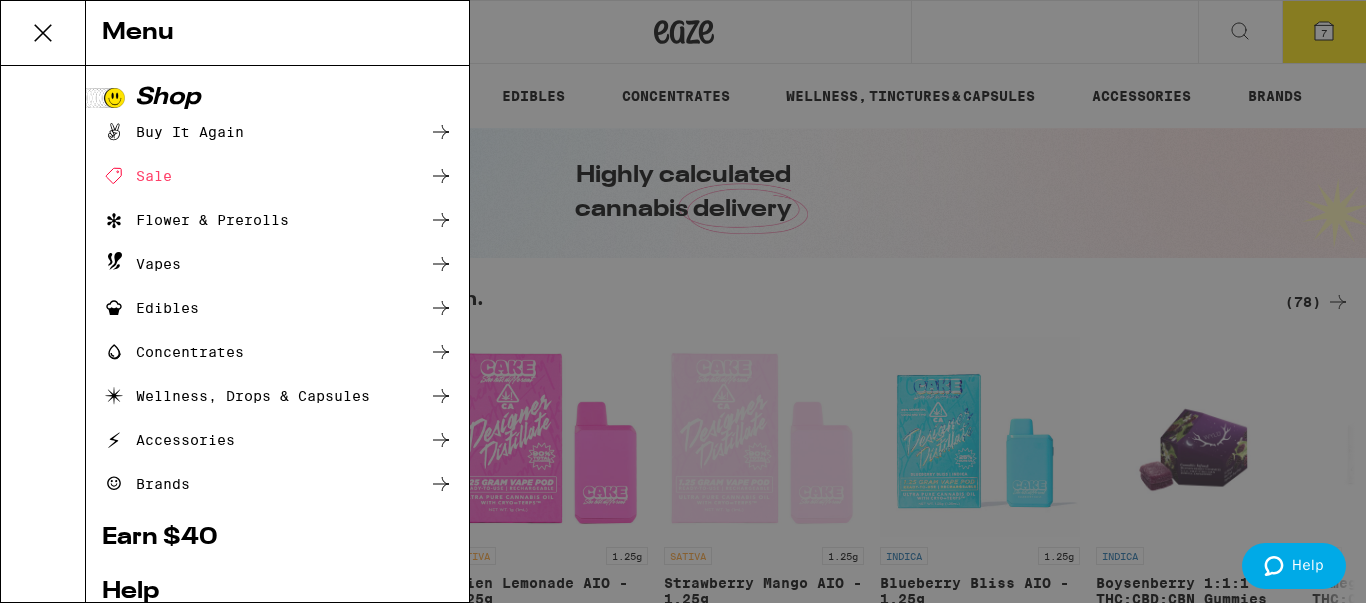click on "Sale" at bounding box center [137, 176] 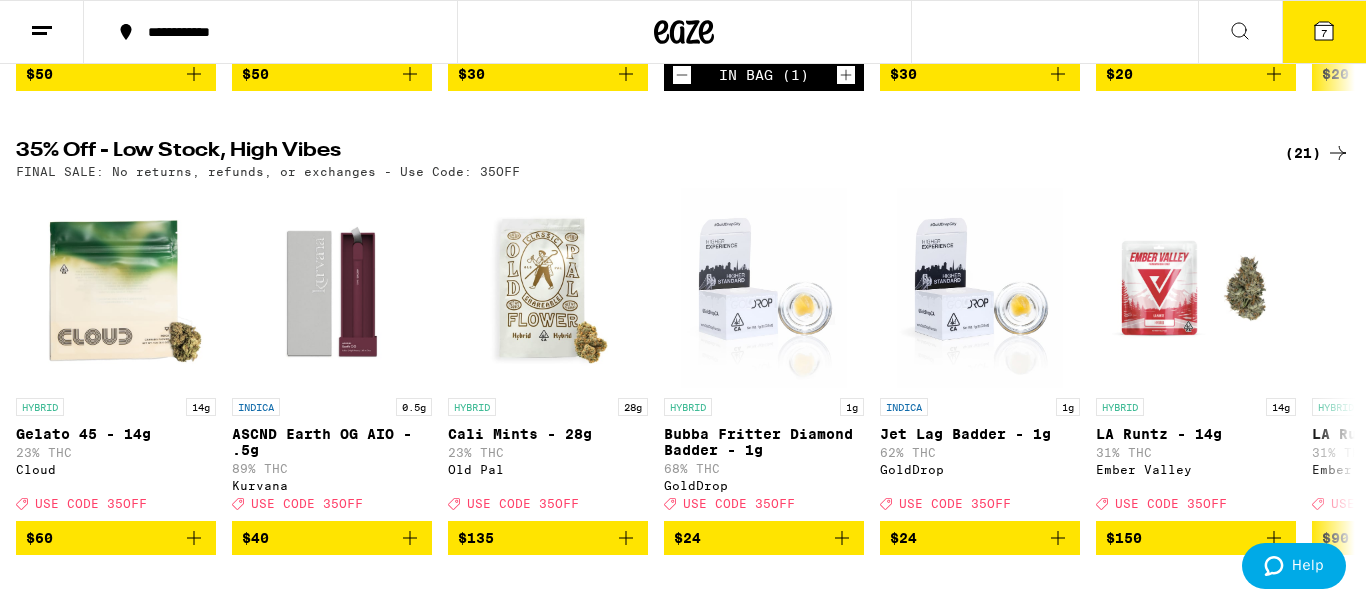 scroll, scrollTop: 602, scrollLeft: 0, axis: vertical 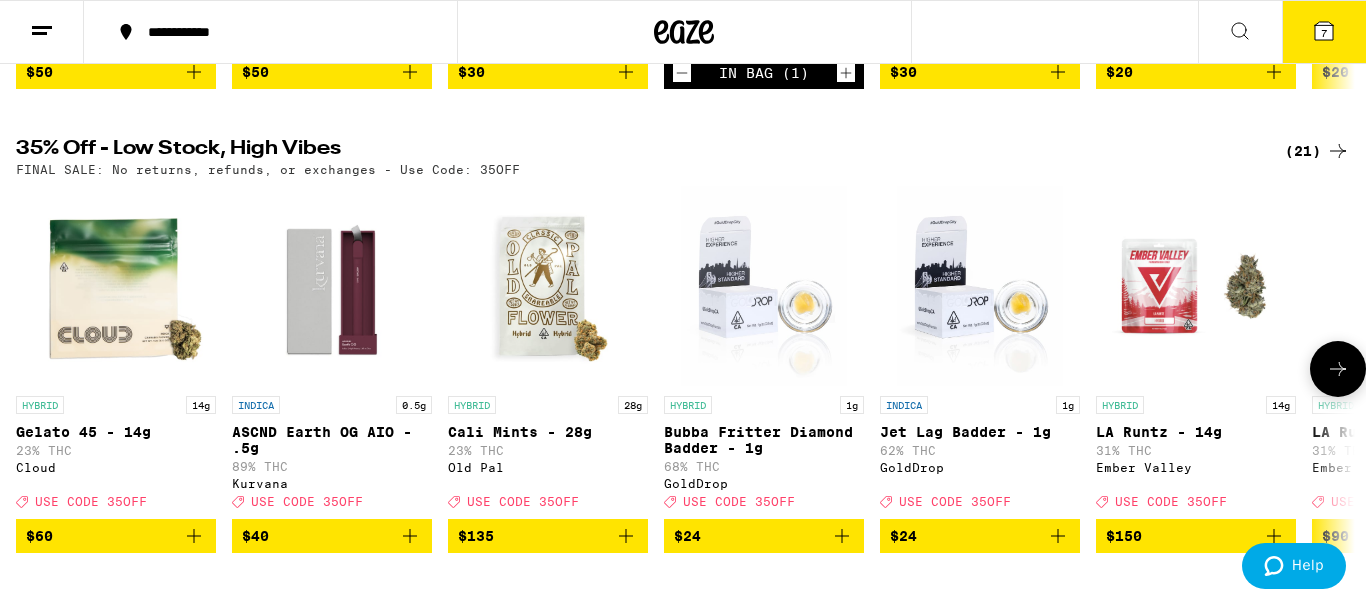 click 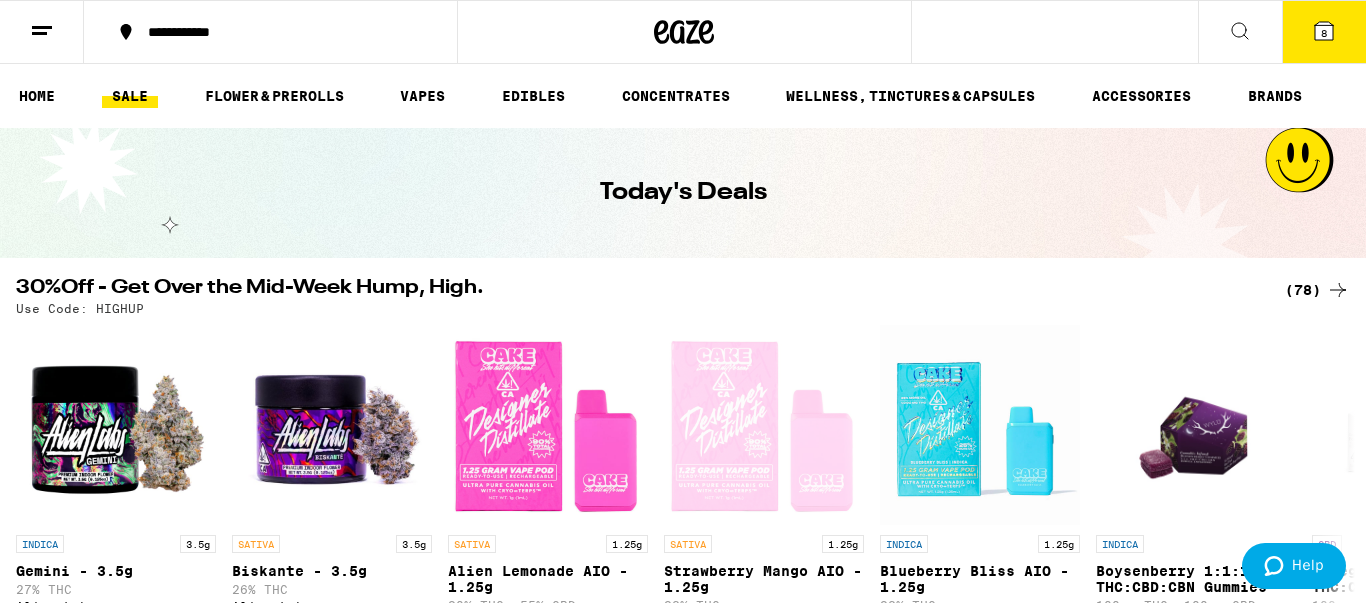 scroll, scrollTop: 0, scrollLeft: 0, axis: both 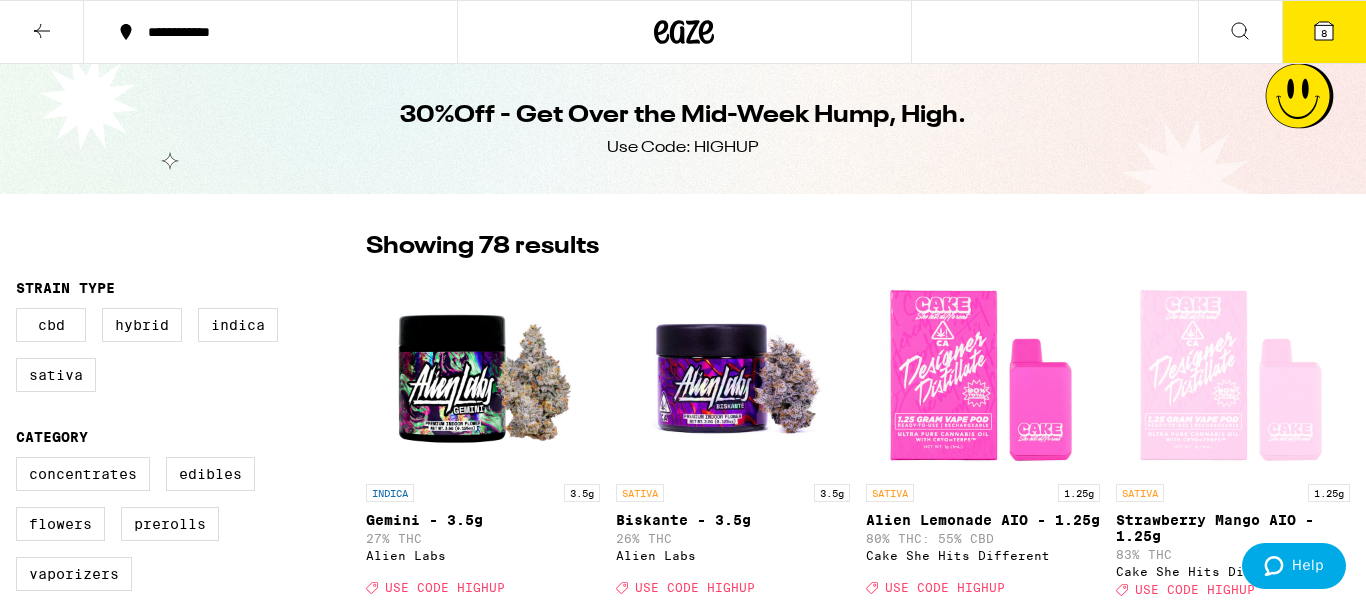 click 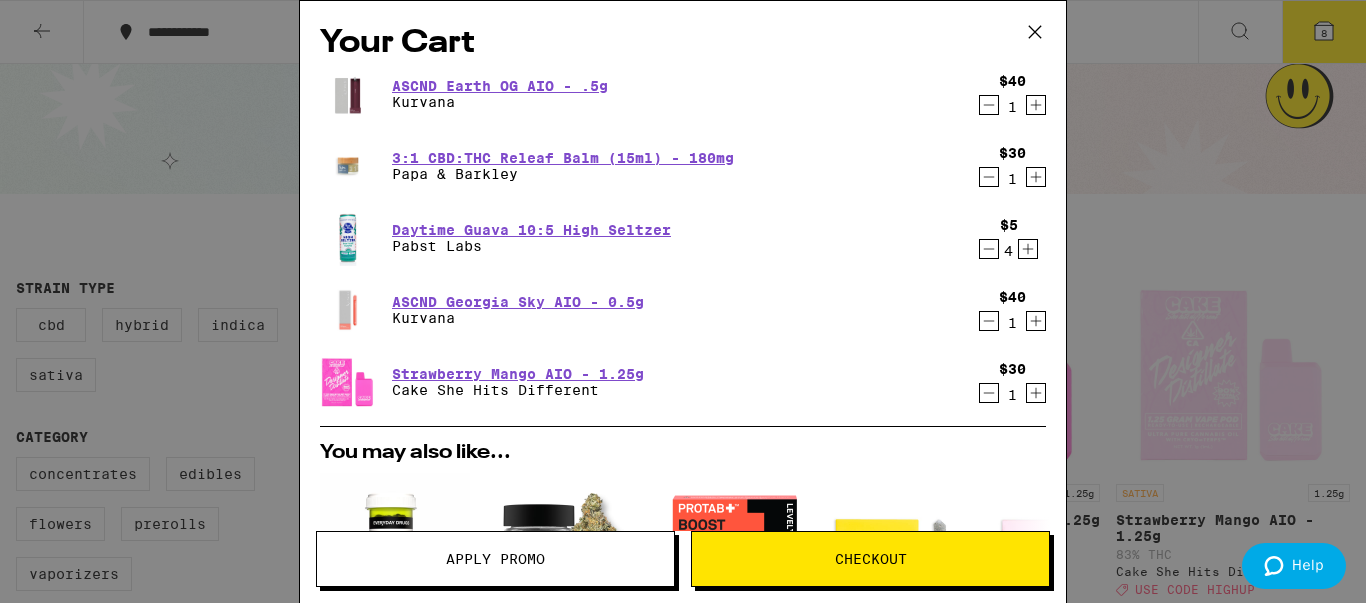 click 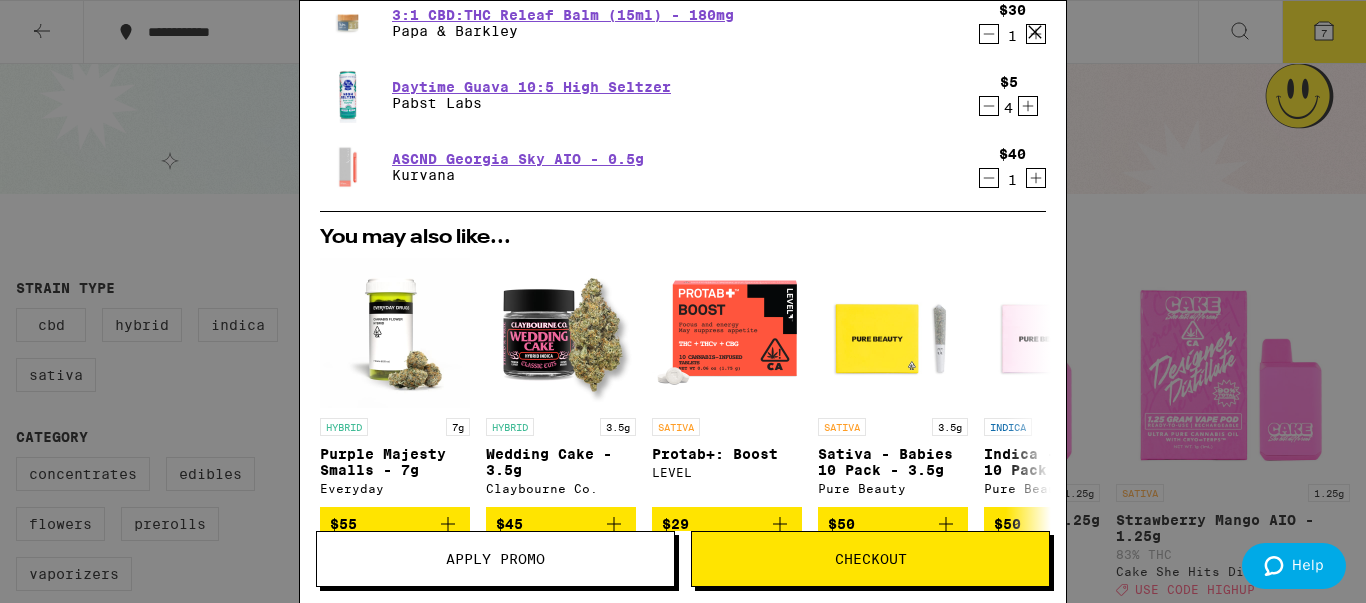scroll, scrollTop: 0, scrollLeft: 0, axis: both 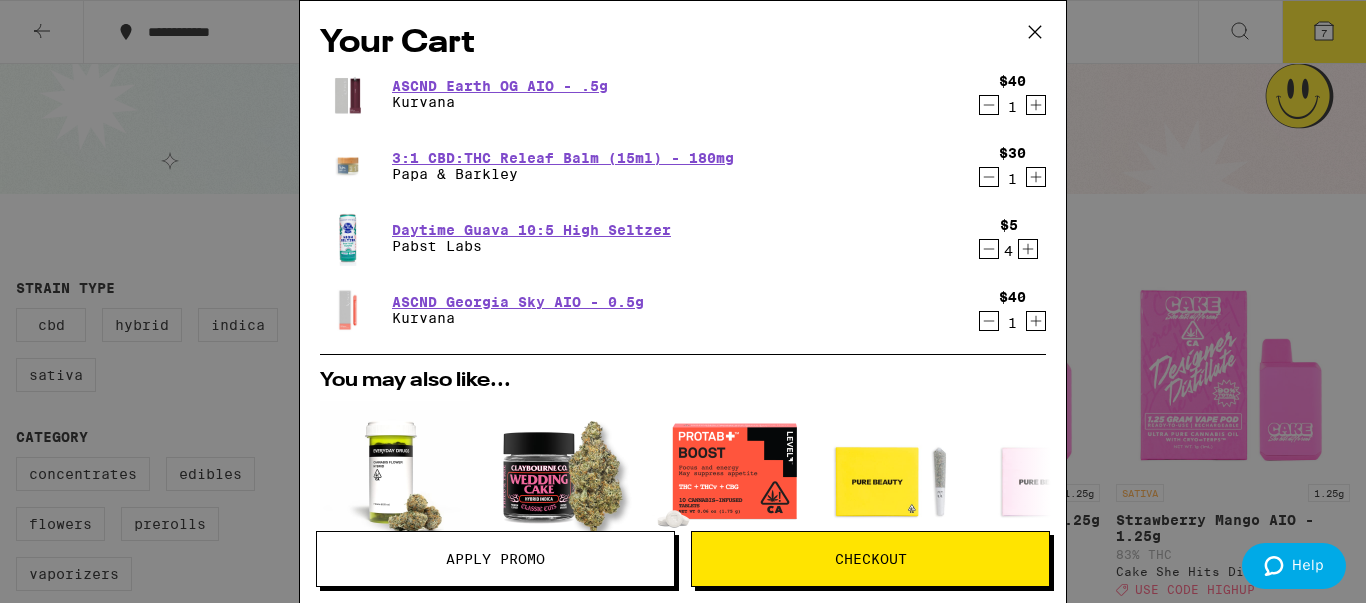 click on "Checkout" at bounding box center (870, 559) 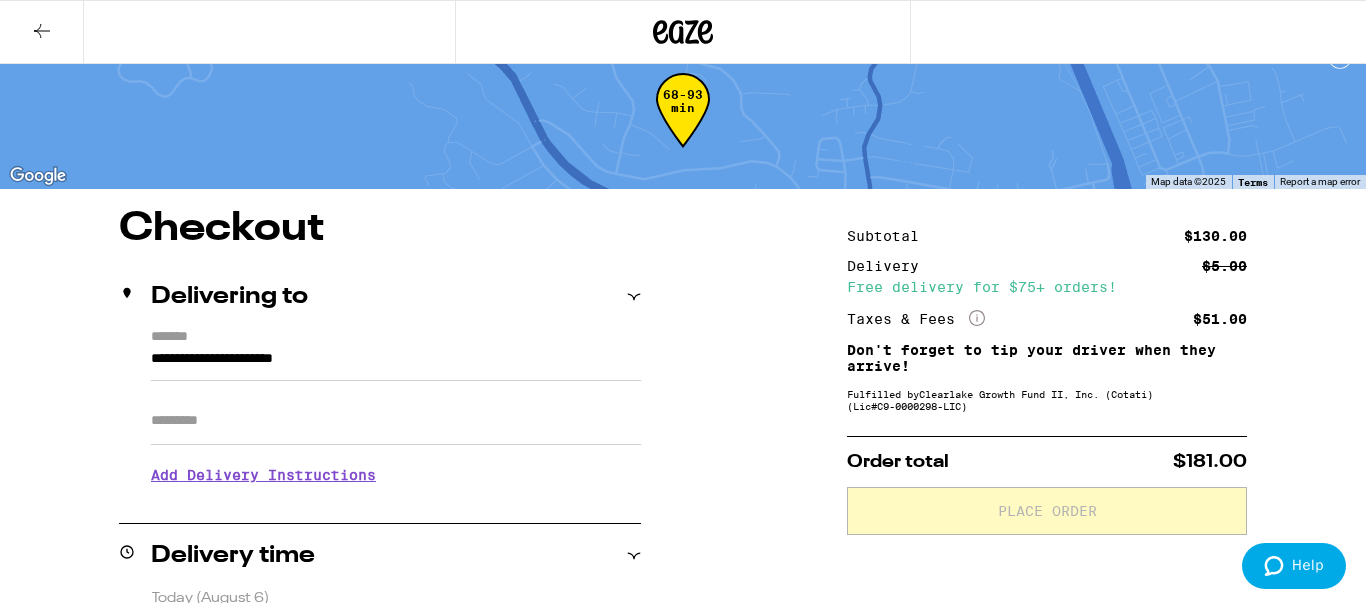 scroll, scrollTop: 42, scrollLeft: 0, axis: vertical 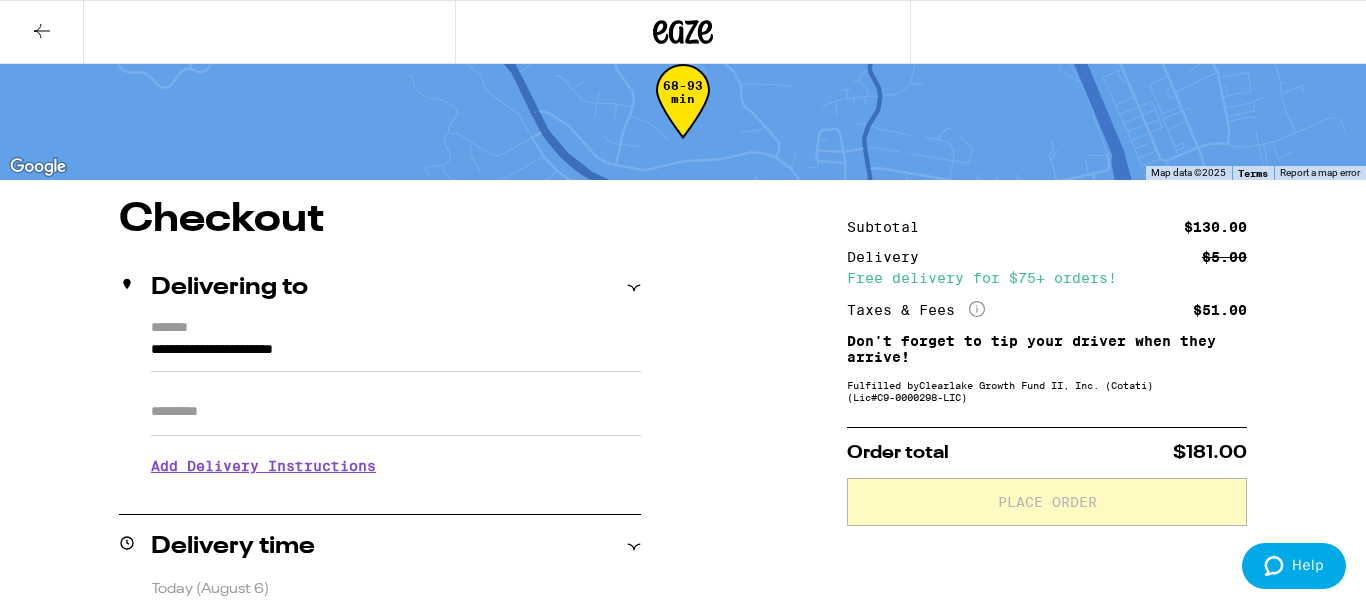 click on "**********" at bounding box center [396, 355] 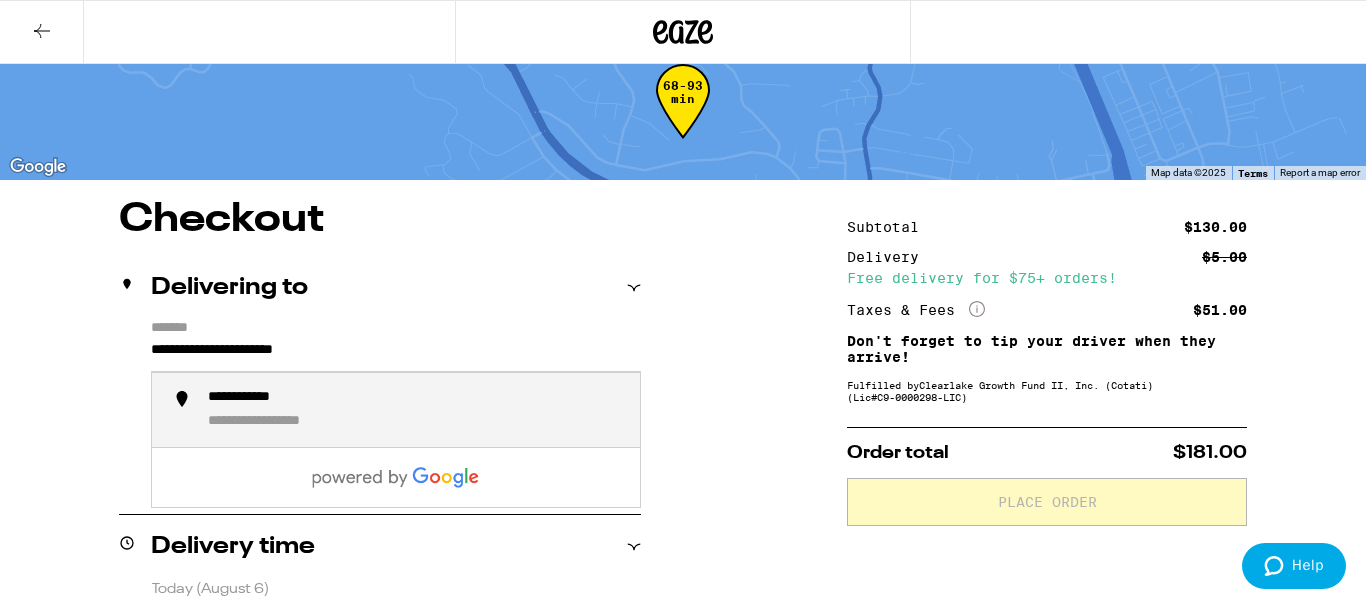 click on "**********" at bounding box center (396, 355) 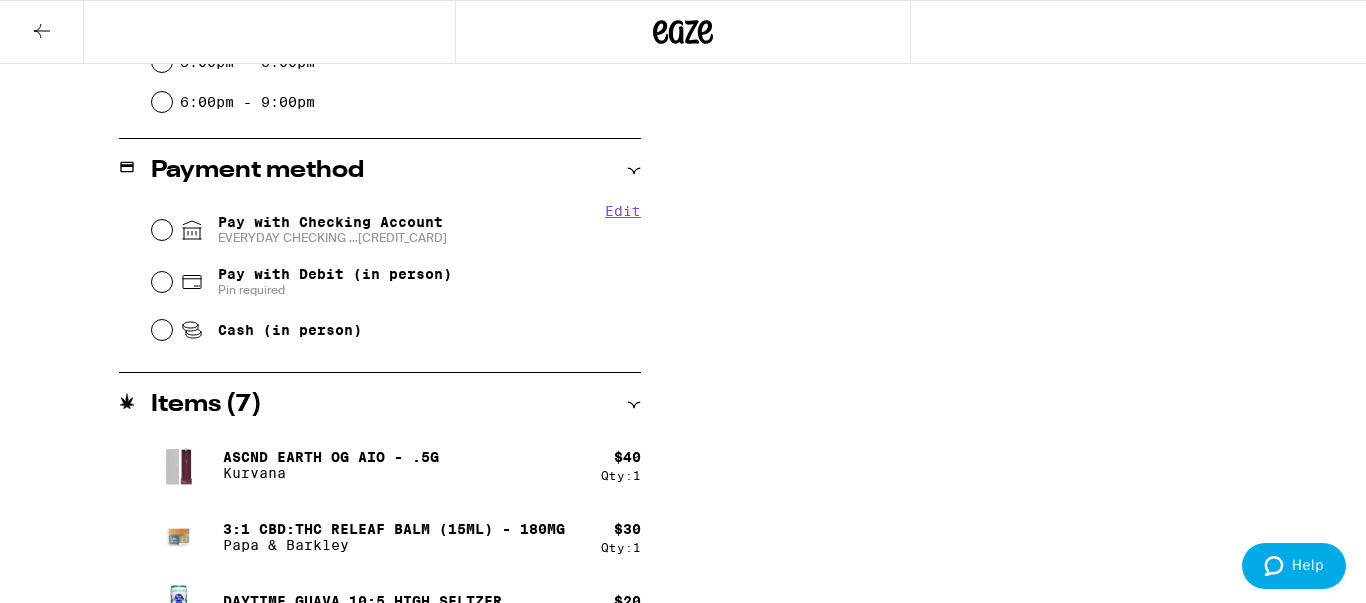 scroll, scrollTop: 579, scrollLeft: 0, axis: vertical 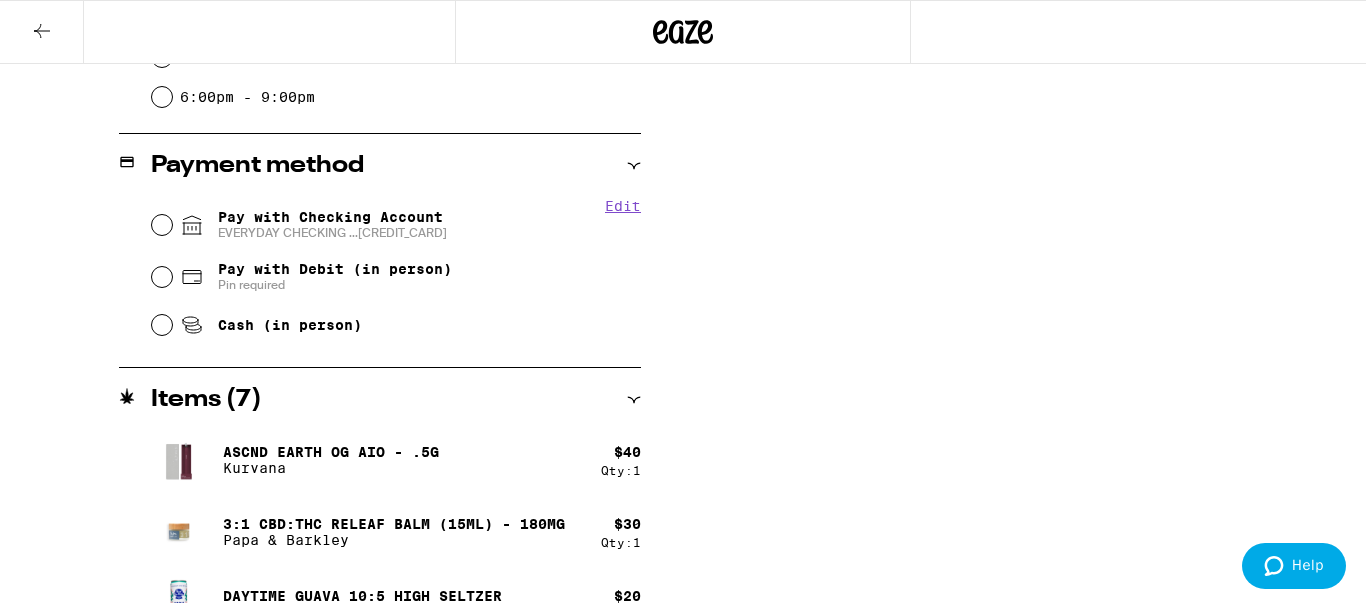 click on "Pay with Checking Account EVERYDAY CHECKING ...[CREDIT_CARD]" at bounding box center (162, 225) 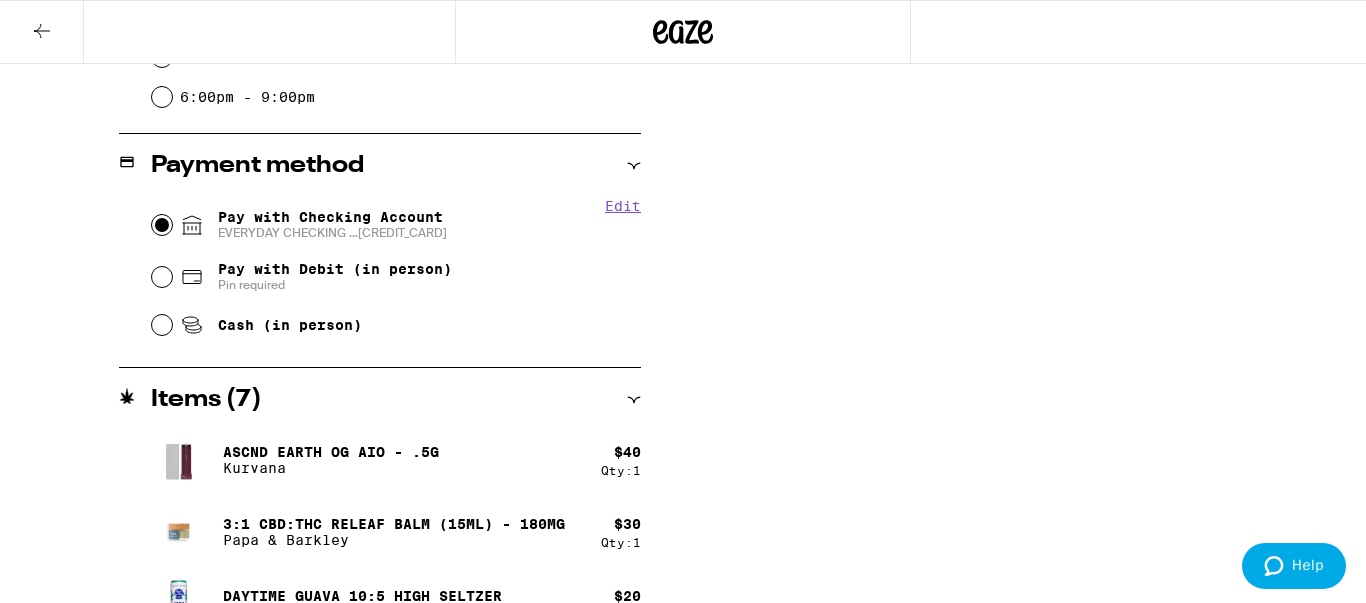 radio on "true" 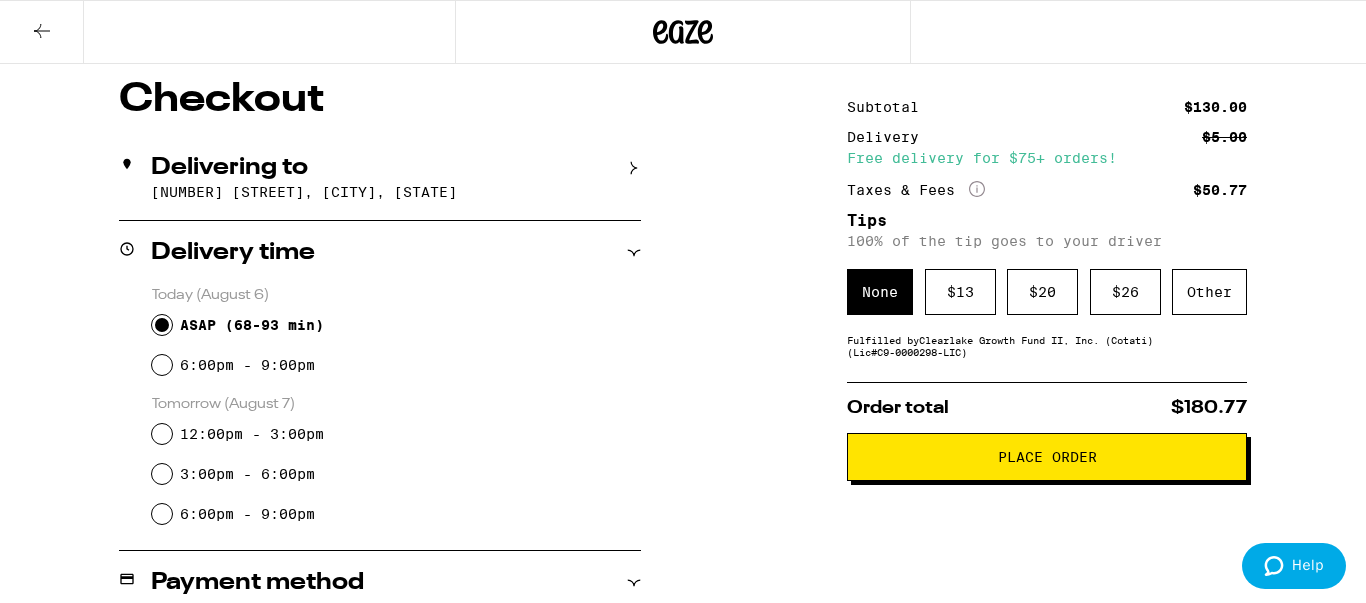scroll, scrollTop: 159, scrollLeft: 0, axis: vertical 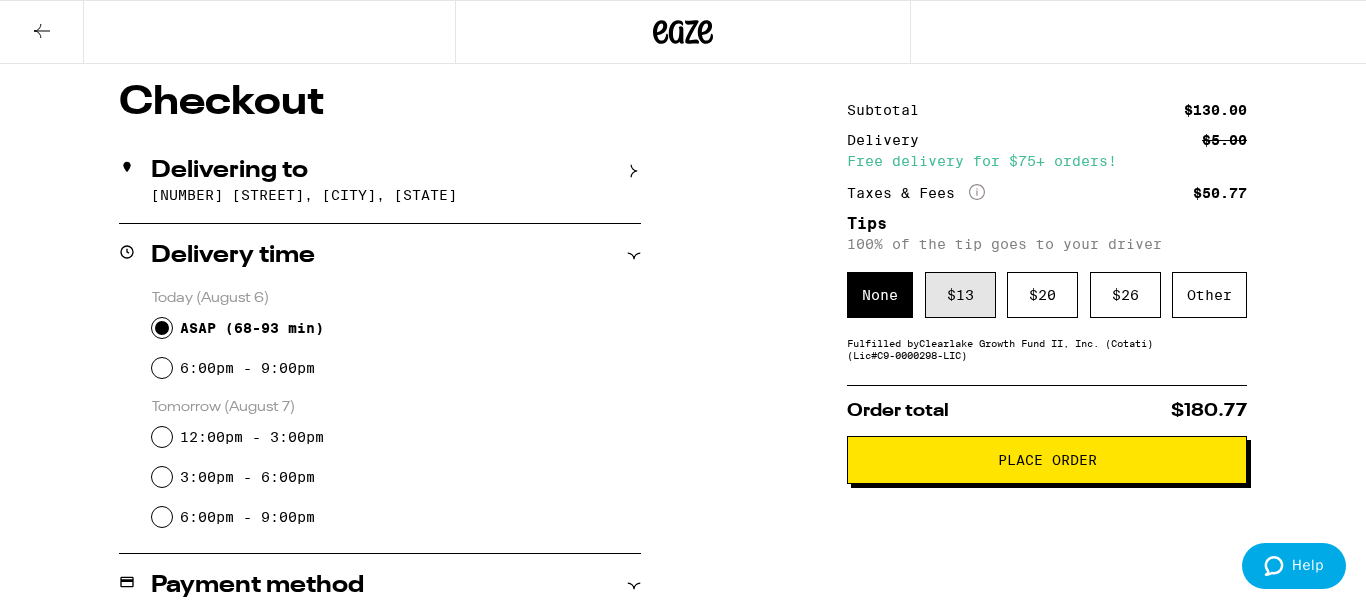 click on "$ 13" at bounding box center [960, 295] 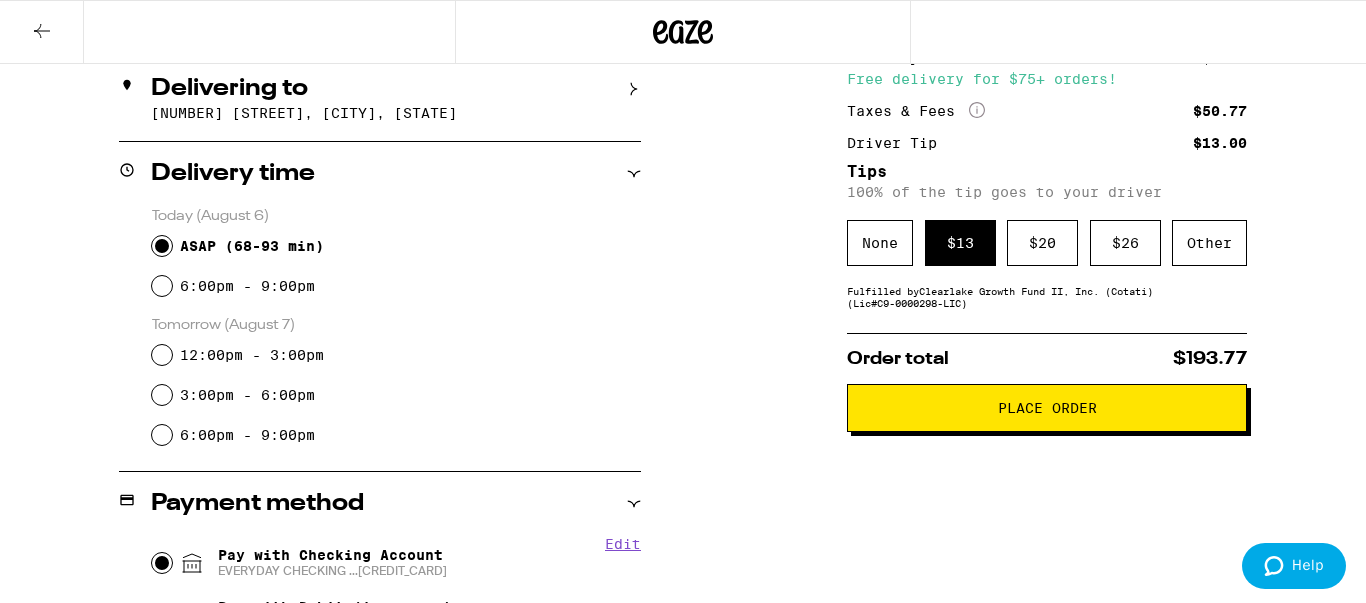 scroll, scrollTop: 259, scrollLeft: 0, axis: vertical 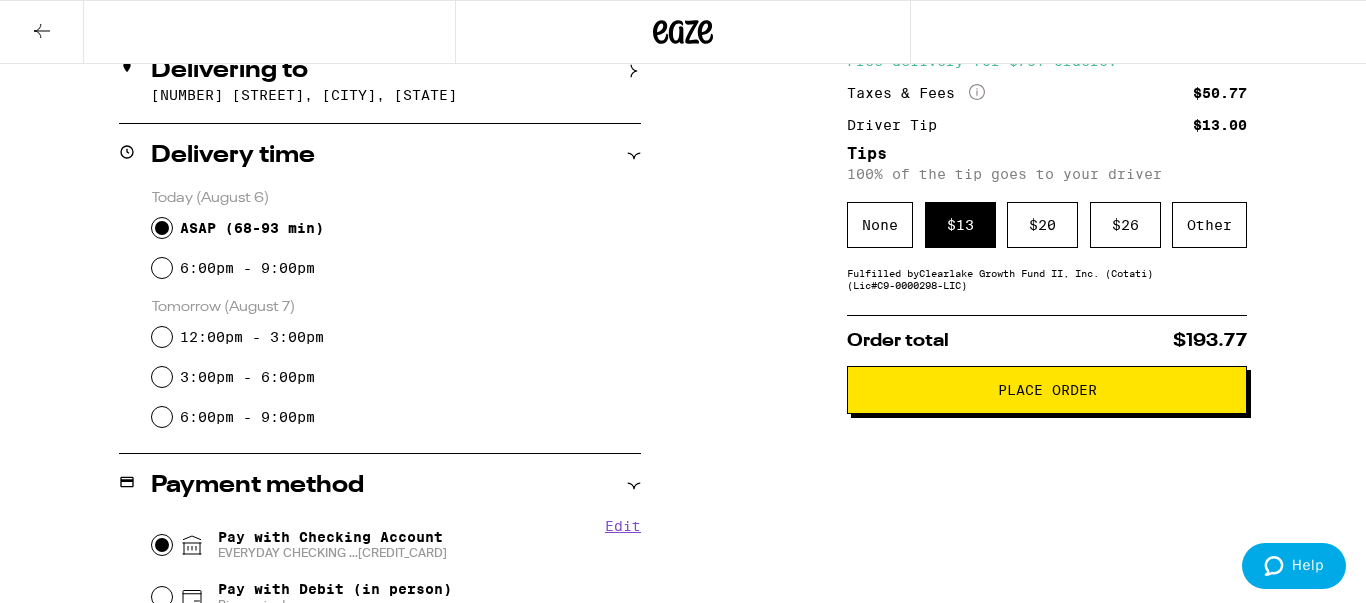 click on "Place Order" at bounding box center [1047, 390] 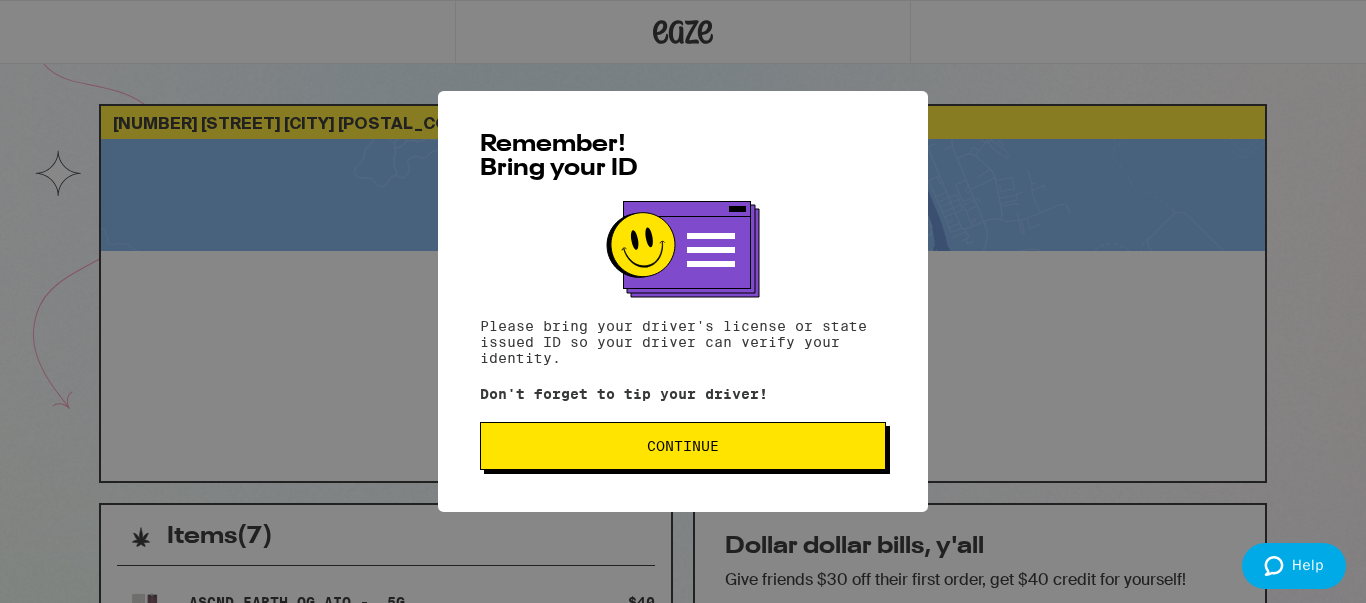 click on "Continue" at bounding box center (683, 446) 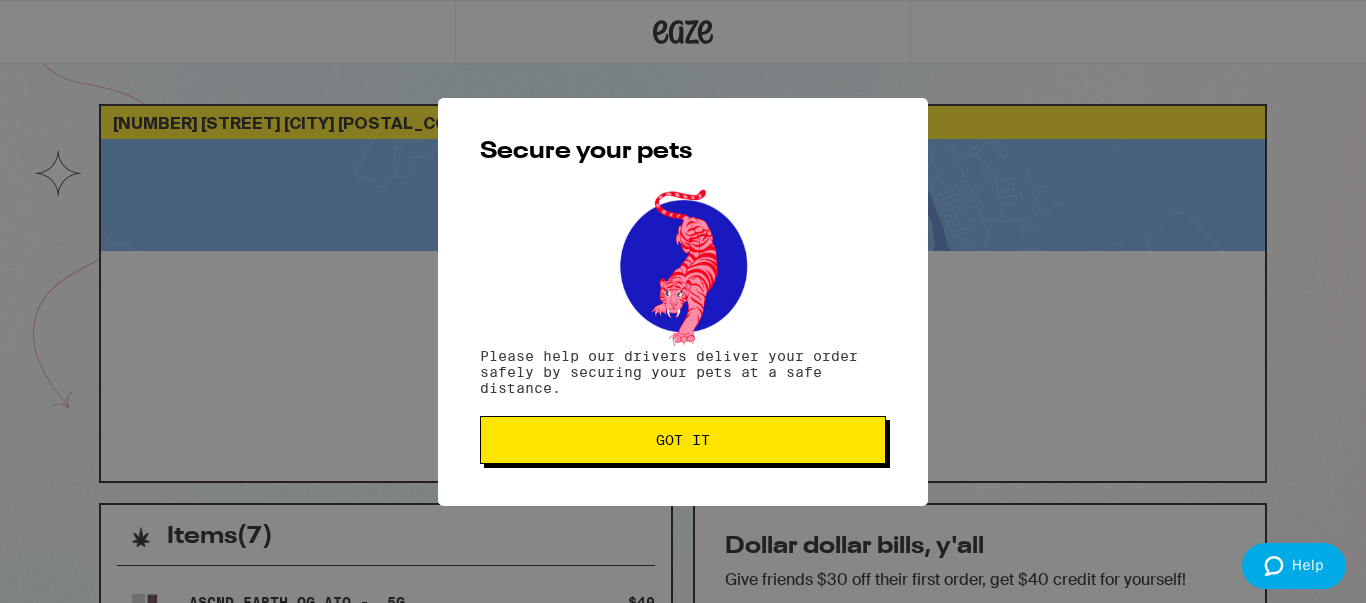 click on "Got it" at bounding box center (683, 440) 